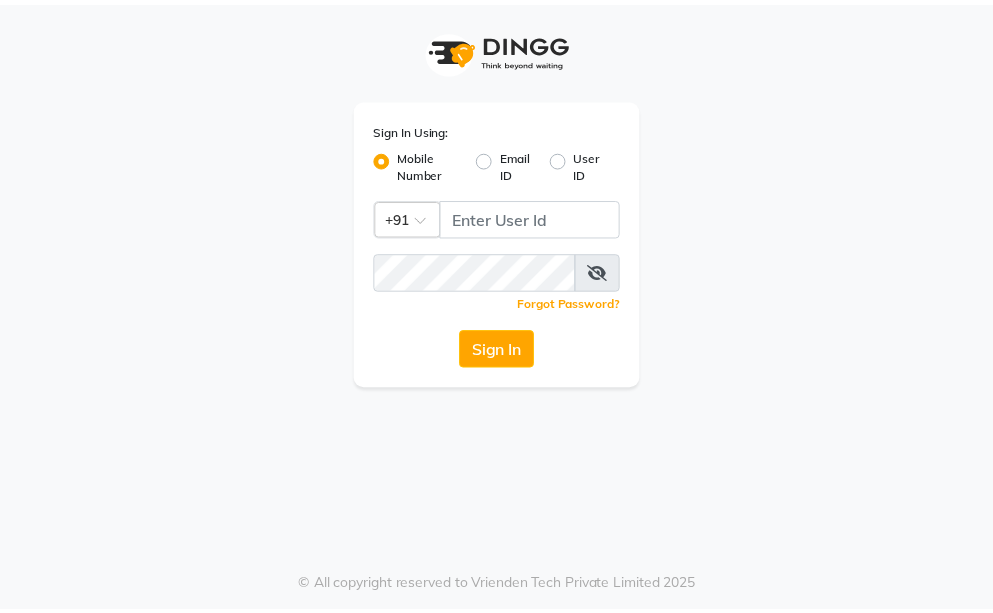 scroll, scrollTop: 0, scrollLeft: 0, axis: both 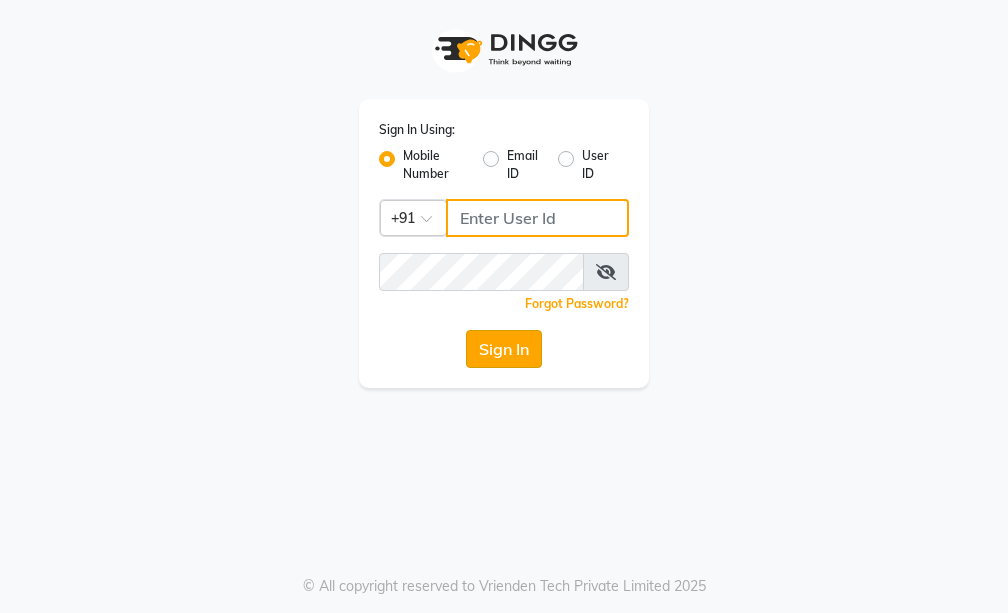 type on "7860000795" 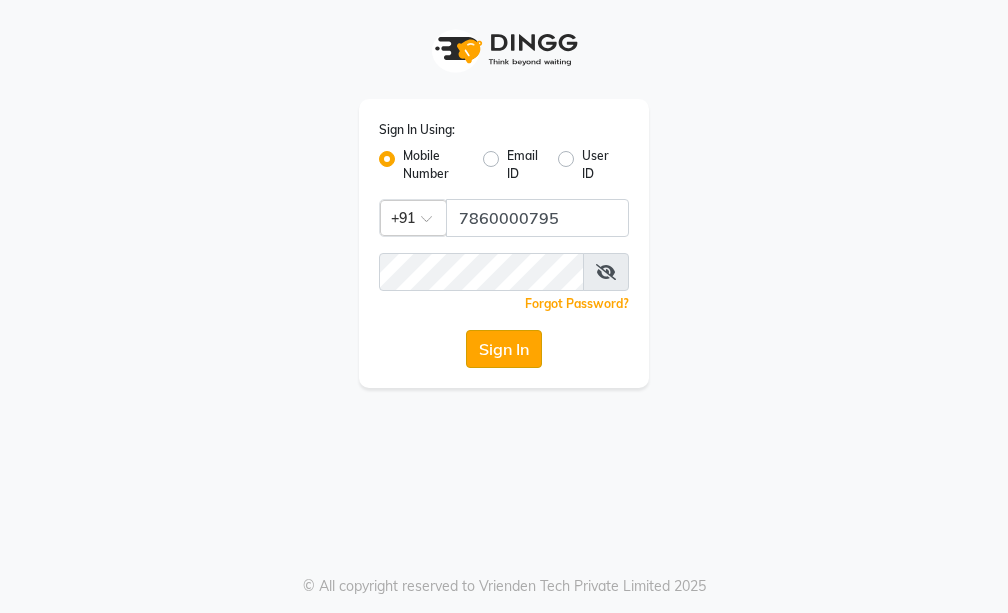 click on "Sign In" 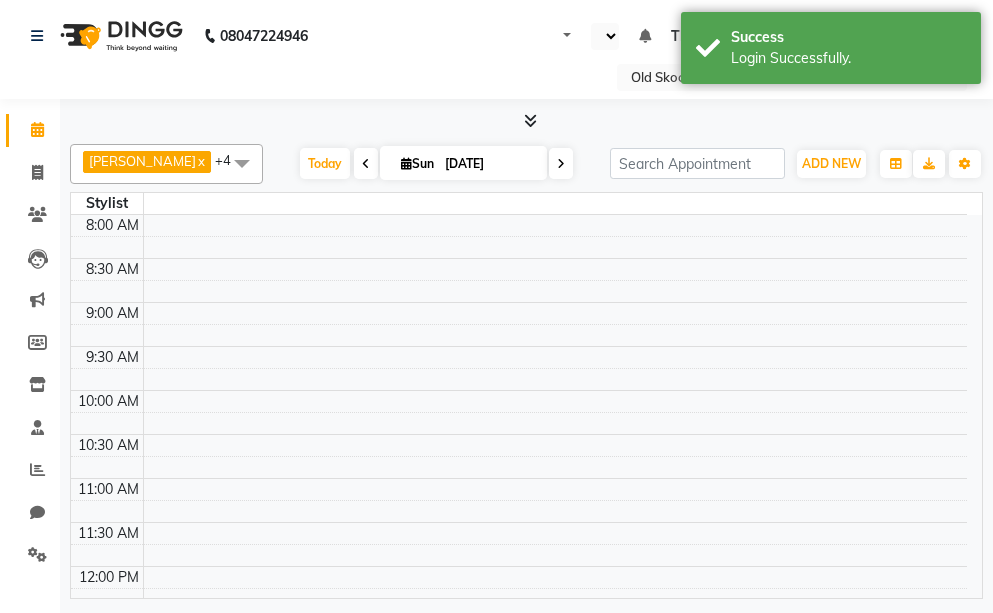 select on "en" 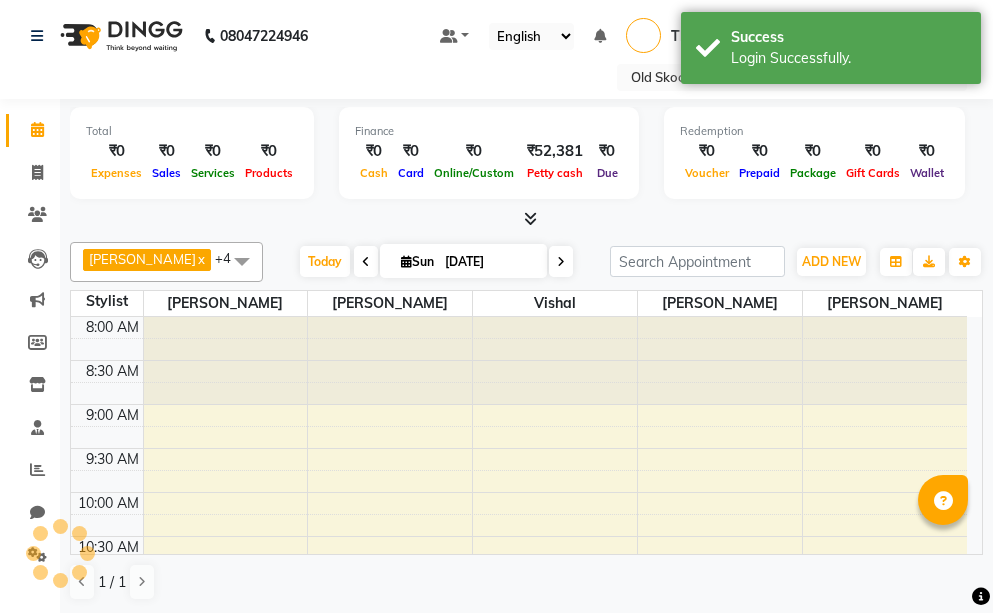 scroll, scrollTop: 0, scrollLeft: 0, axis: both 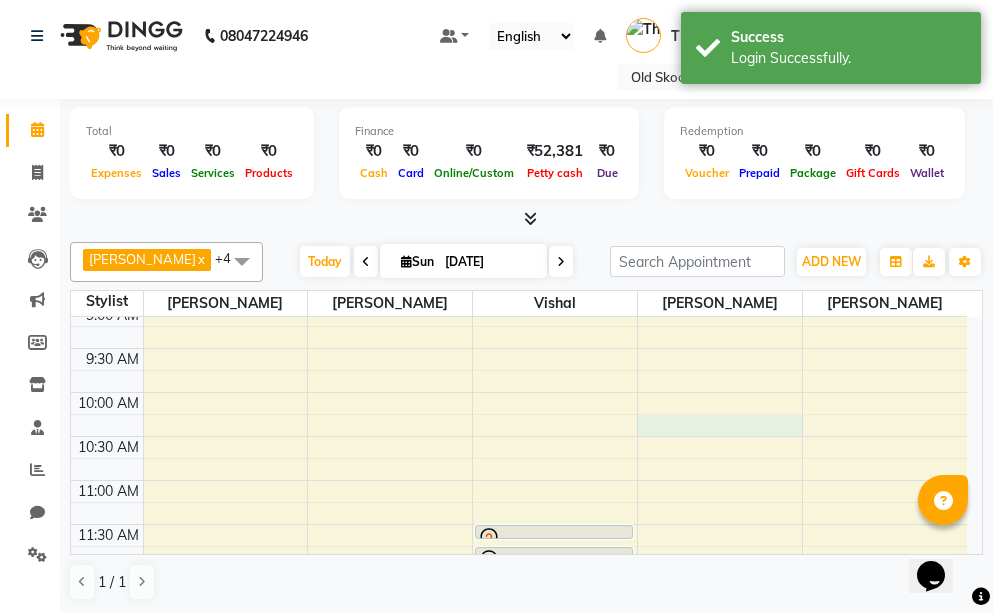 click on "8:00 AM 8:30 AM 9:00 AM 9:30 AM 10:00 AM 10:30 AM 11:00 AM 11:30 AM 12:00 PM 12:30 PM 1:00 PM 1:30 PM 2:00 PM 2:30 PM 3:00 PM 3:30 PM 4:00 PM 4:30 PM 5:00 PM 5:30 PM 6:00 PM 6:30 PM 7:00 PM 7:30 PM 8:00 PM 8:30 PM             [PERSON_NAME], TK01, 11:30 AM-11:40 AM, Hair - Cutting ([DEMOGRAPHIC_DATA])             [PERSON_NAME], TK01, 11:45 AM-11:55 AM, Hair - [PERSON_NAME] ([DEMOGRAPHIC_DATA])" at bounding box center (519, 788) 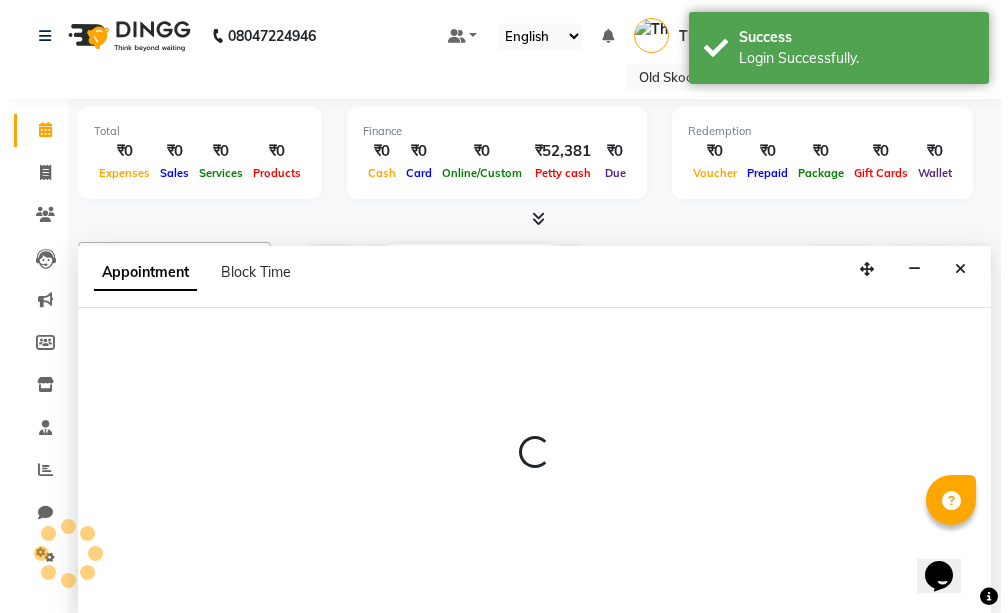 scroll, scrollTop: 1, scrollLeft: 0, axis: vertical 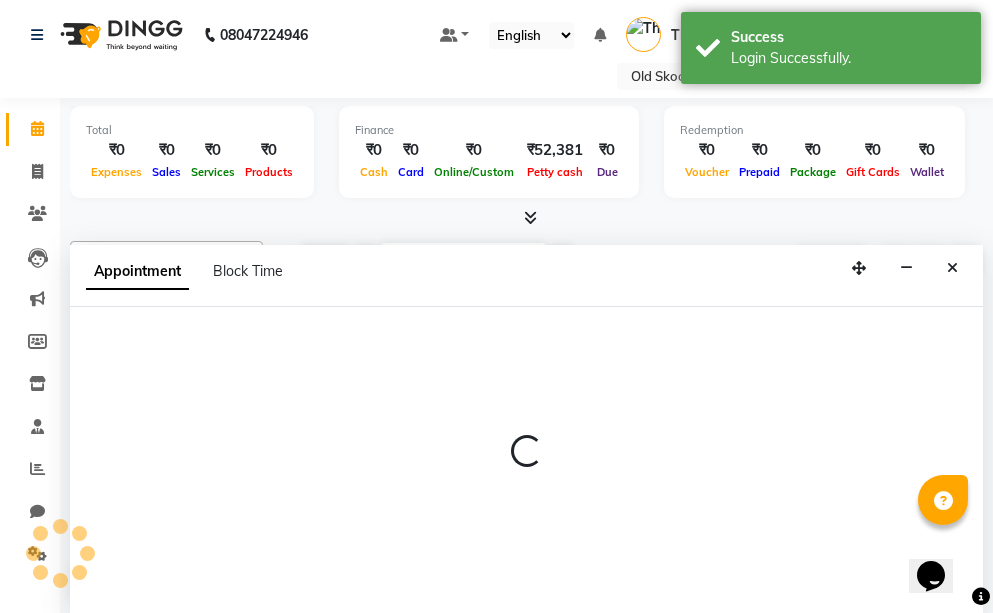 select on "84327" 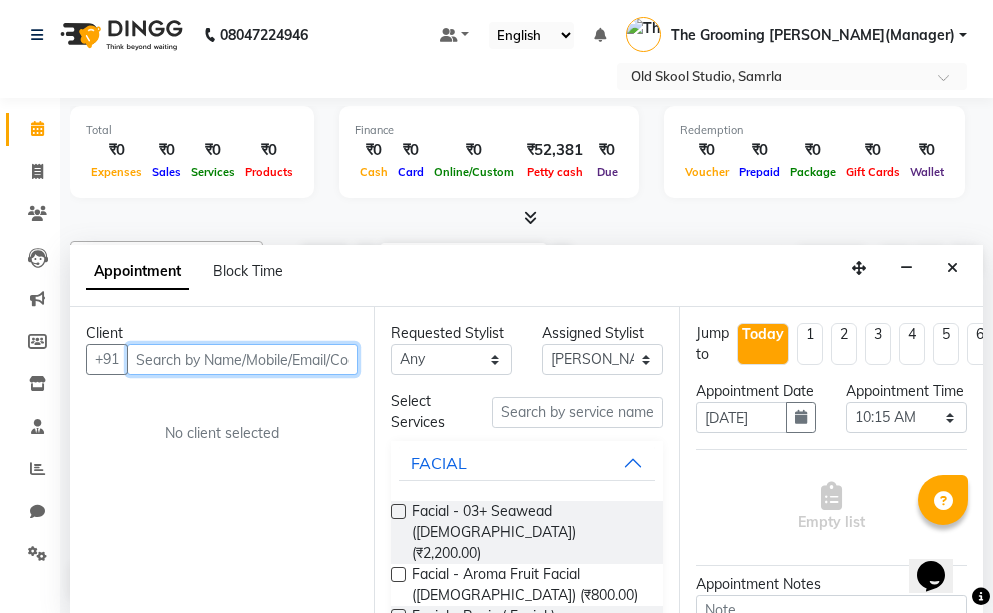 paste on "6284849521" 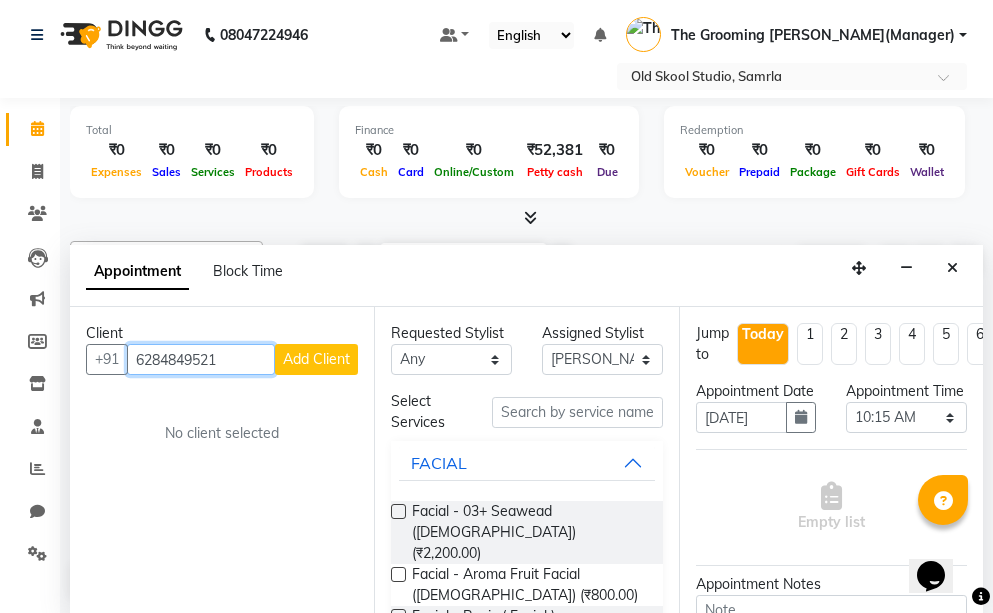 type on "6284849521" 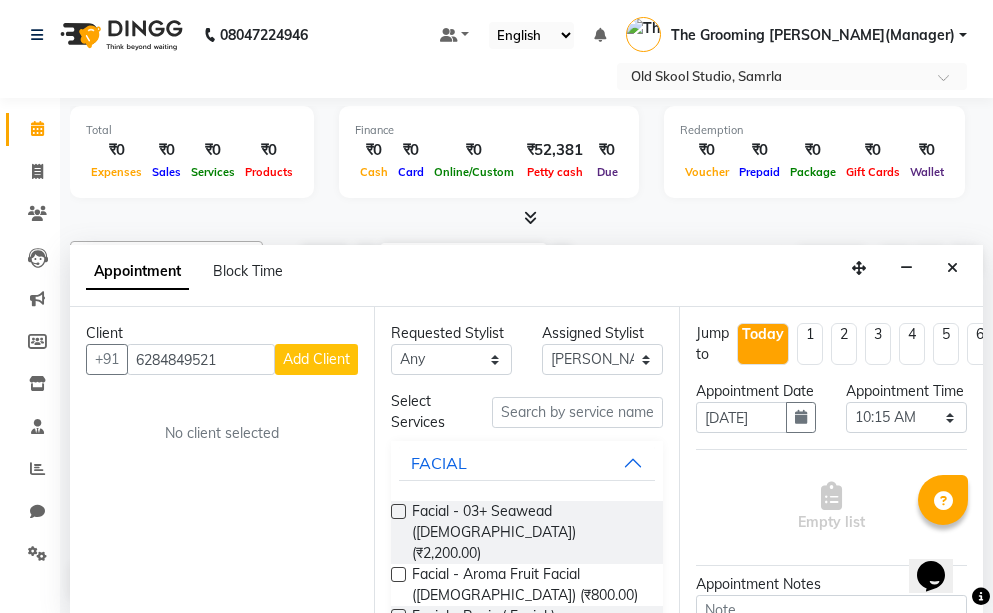 click on "Add Client" at bounding box center [316, 359] 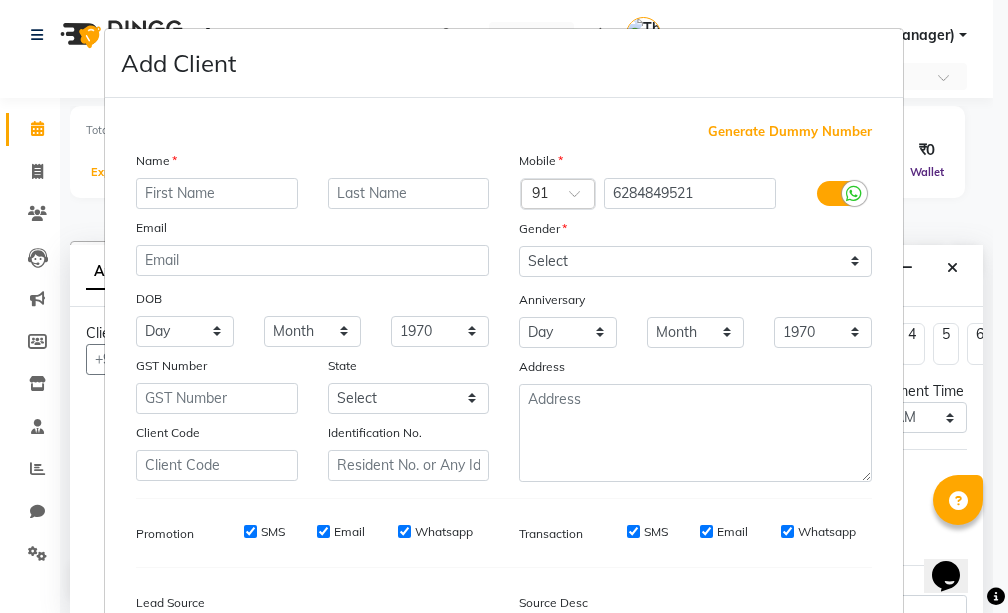 click at bounding box center (217, 193) 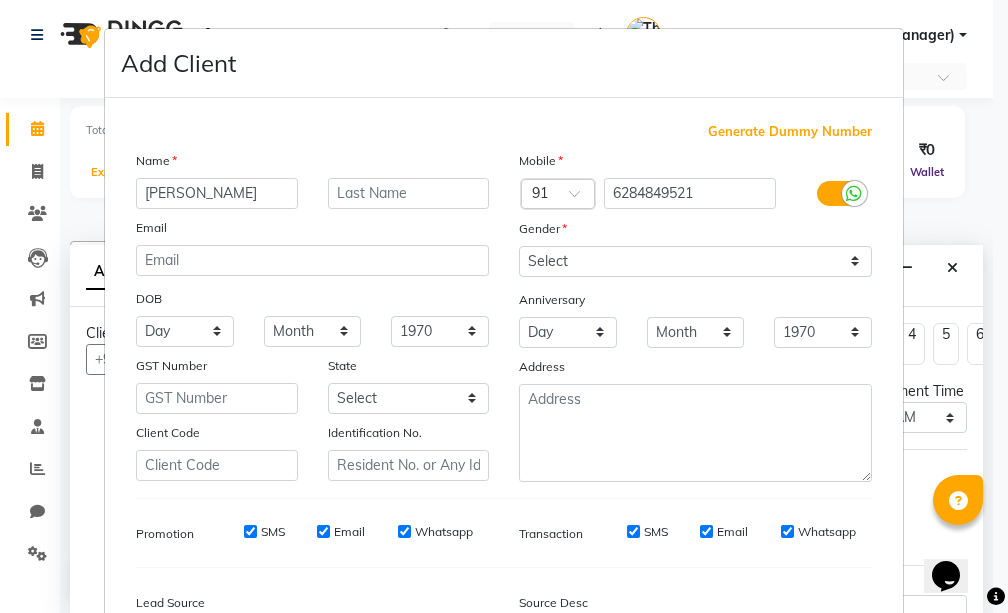 type on "[PERSON_NAME]" 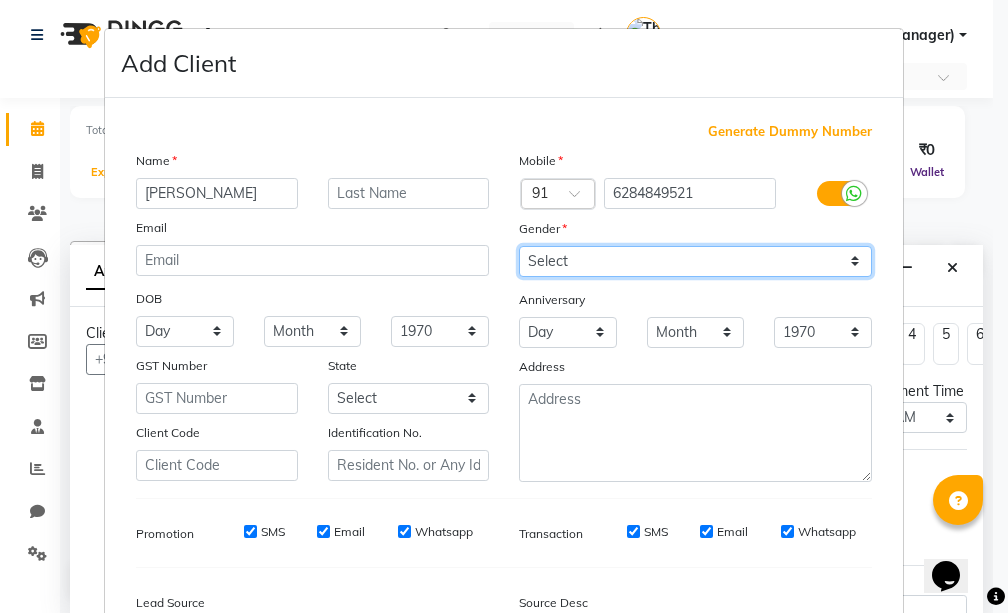 click on "Select [DEMOGRAPHIC_DATA] [DEMOGRAPHIC_DATA] Other Prefer Not To Say" at bounding box center [695, 261] 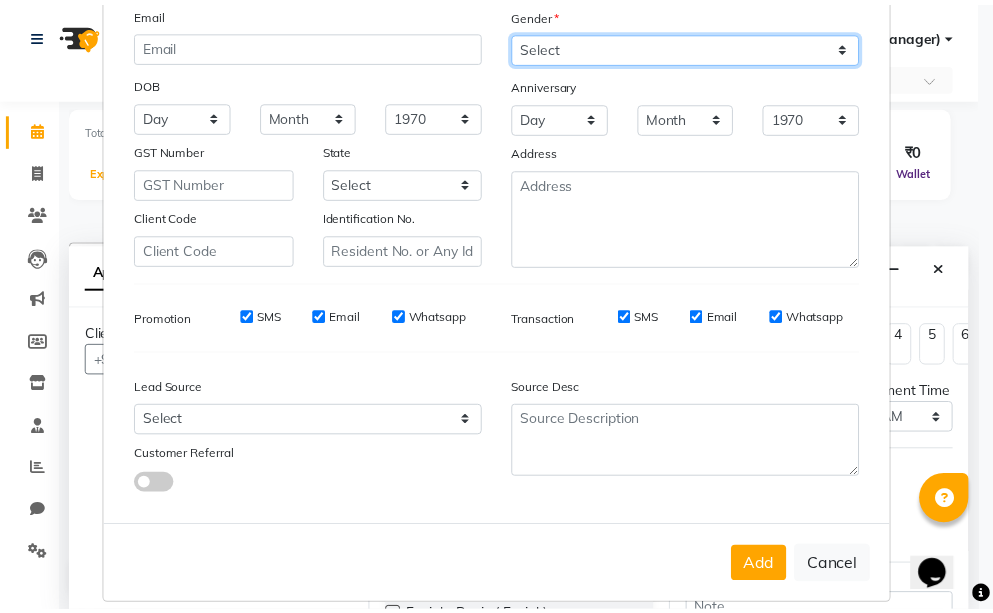 scroll, scrollTop: 236, scrollLeft: 0, axis: vertical 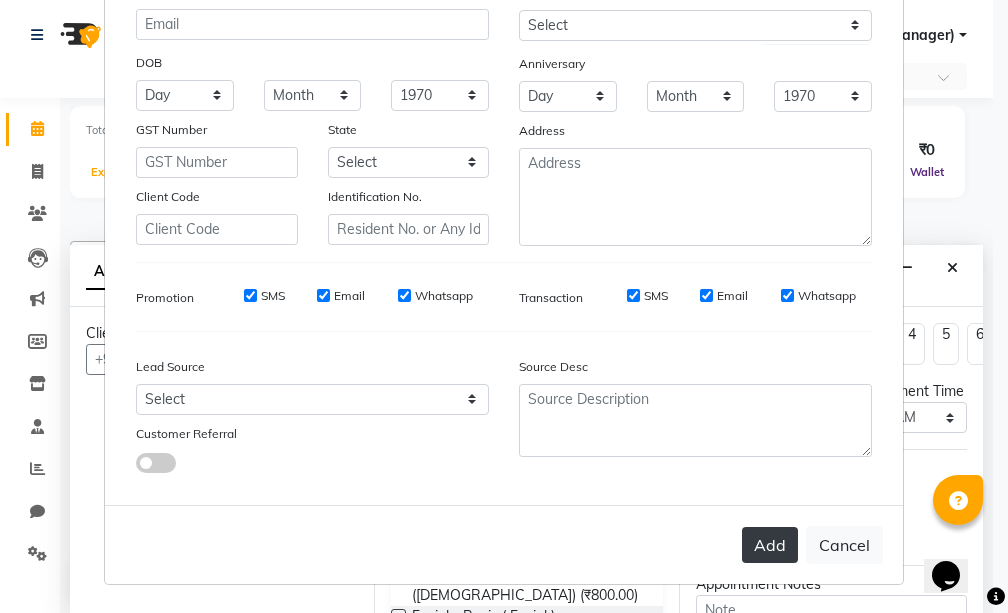 click on "Add" at bounding box center (770, 545) 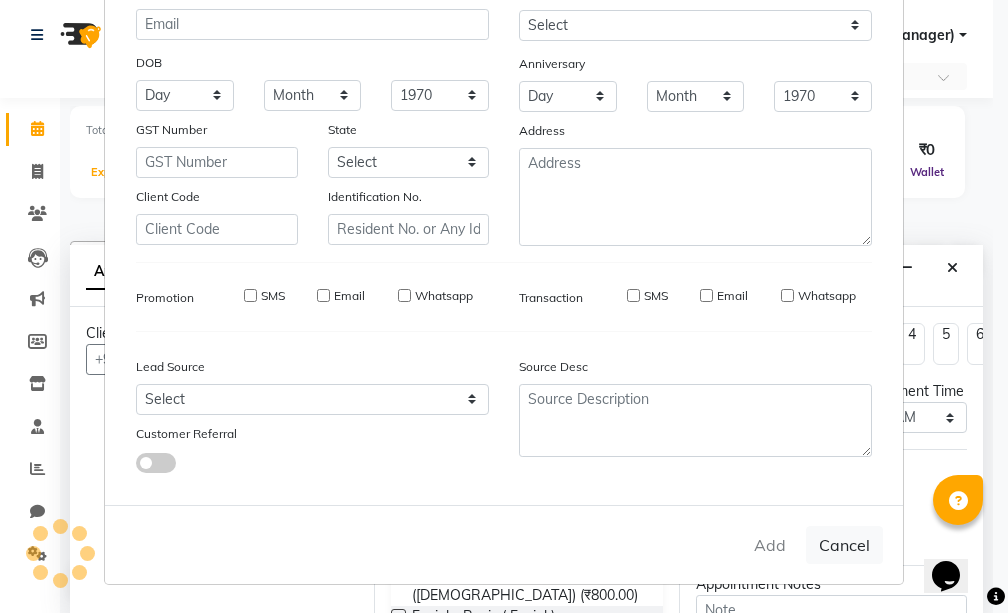 type 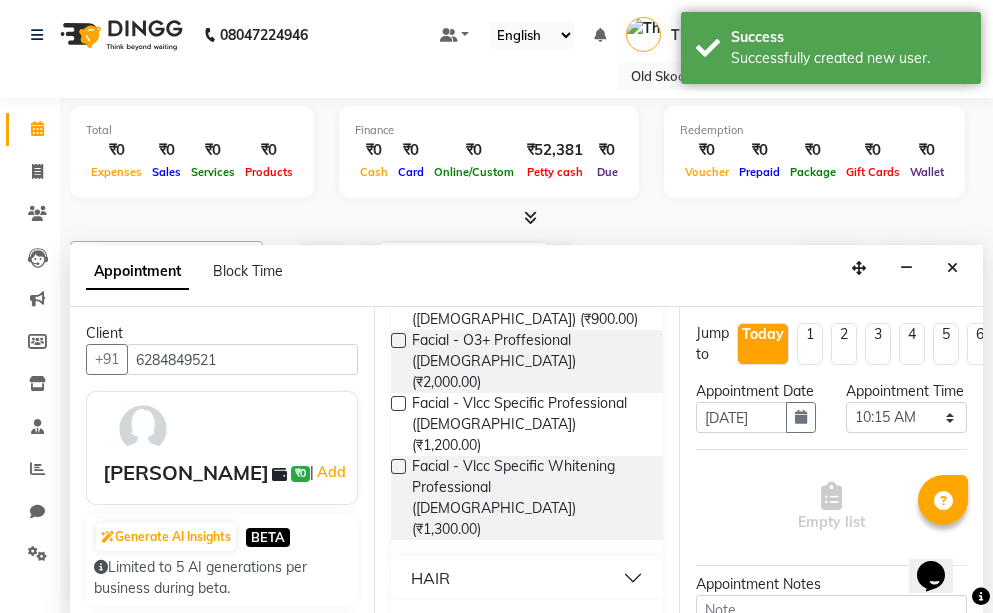 scroll, scrollTop: 638, scrollLeft: 0, axis: vertical 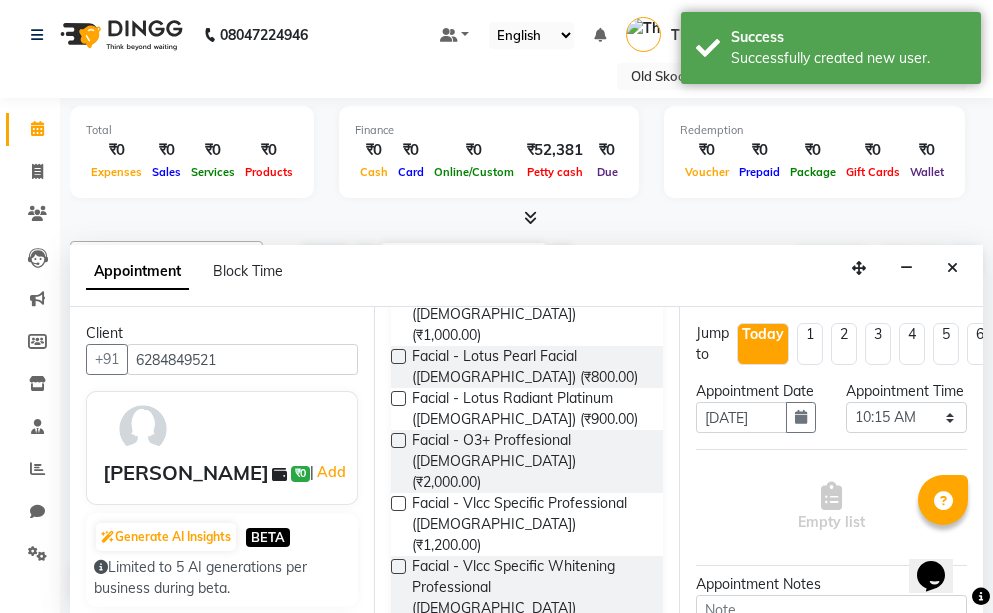 click on "NAIL EXTENSION" at bounding box center (526, 722) 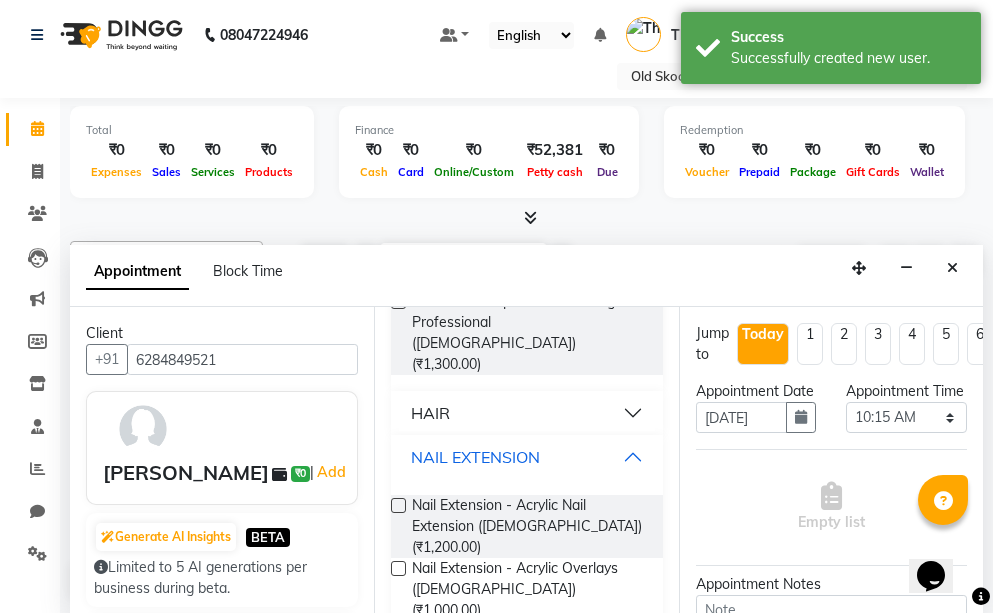 scroll, scrollTop: 938, scrollLeft: 0, axis: vertical 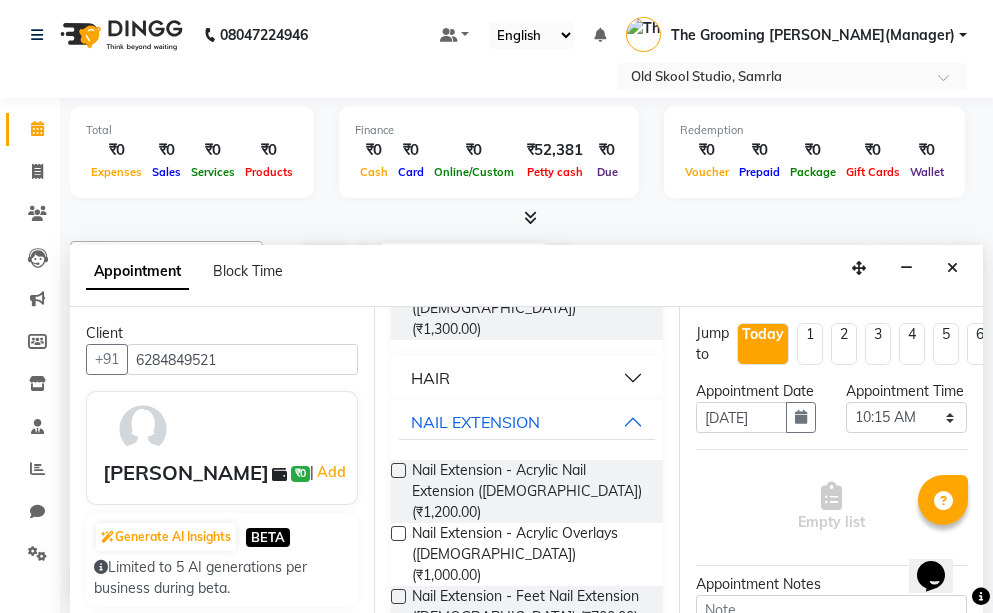 click at bounding box center (398, 743) 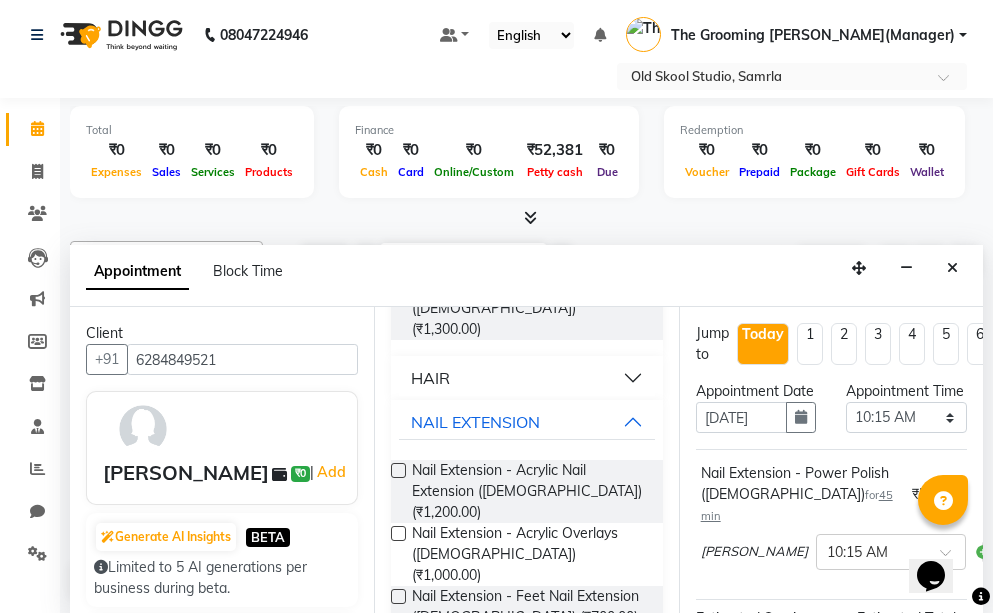 checkbox on "false" 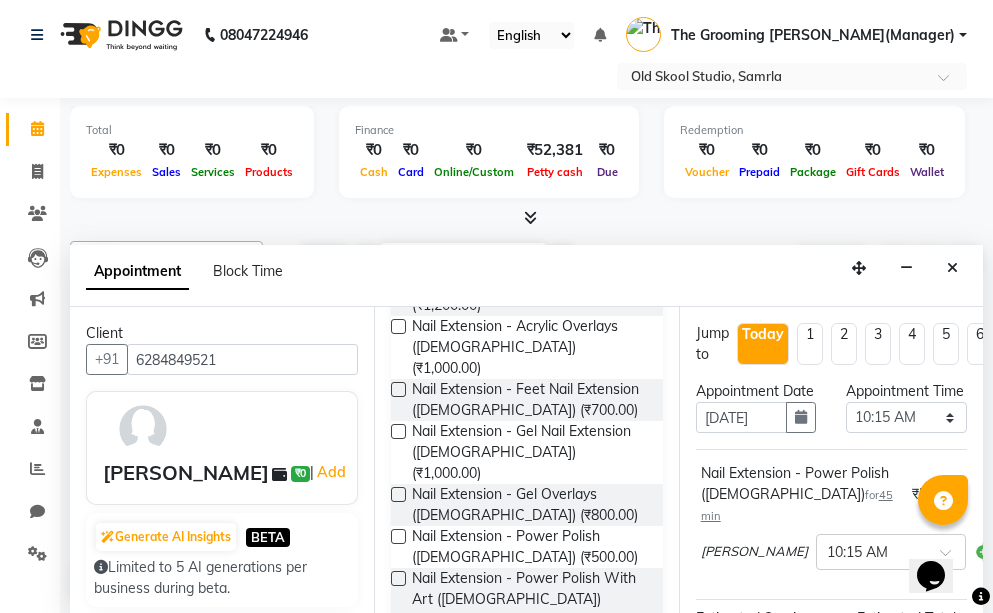 scroll, scrollTop: 1190, scrollLeft: 0, axis: vertical 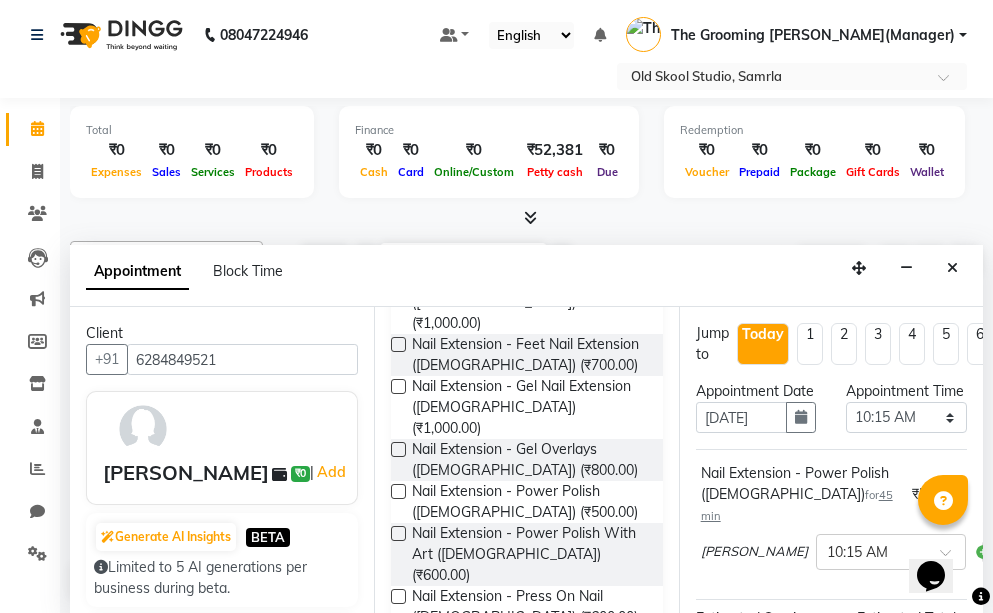 click on "(MANICURE/PEDICURE)" at bounding box center [526, 815] 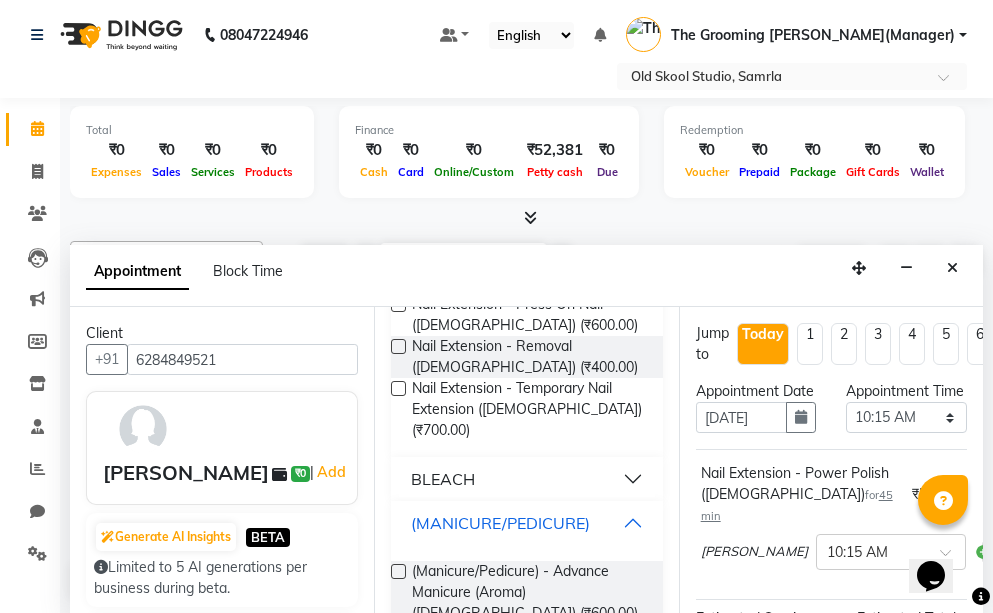 scroll, scrollTop: 1490, scrollLeft: 0, axis: vertical 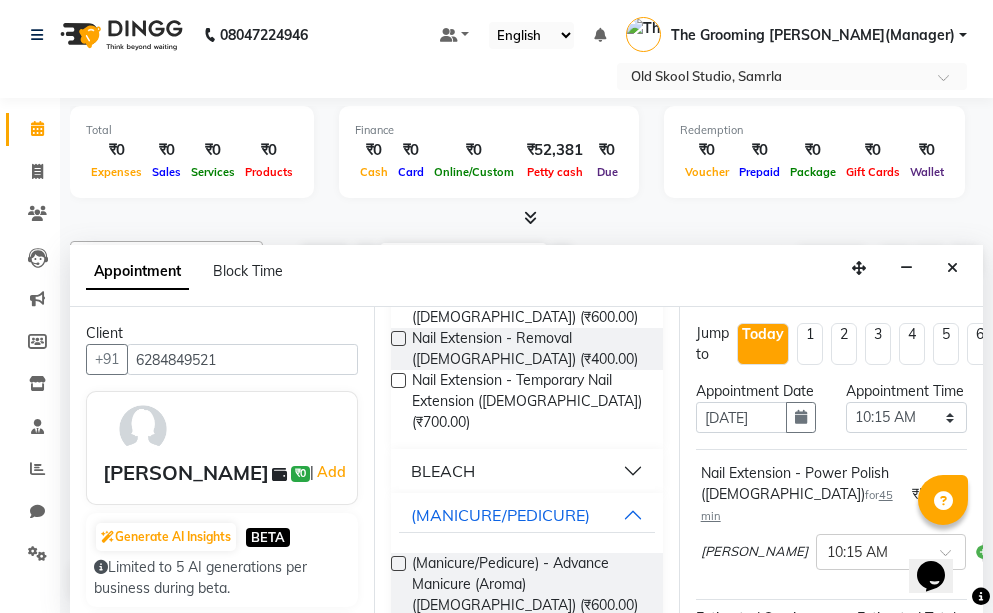 click at bounding box center [398, 815] 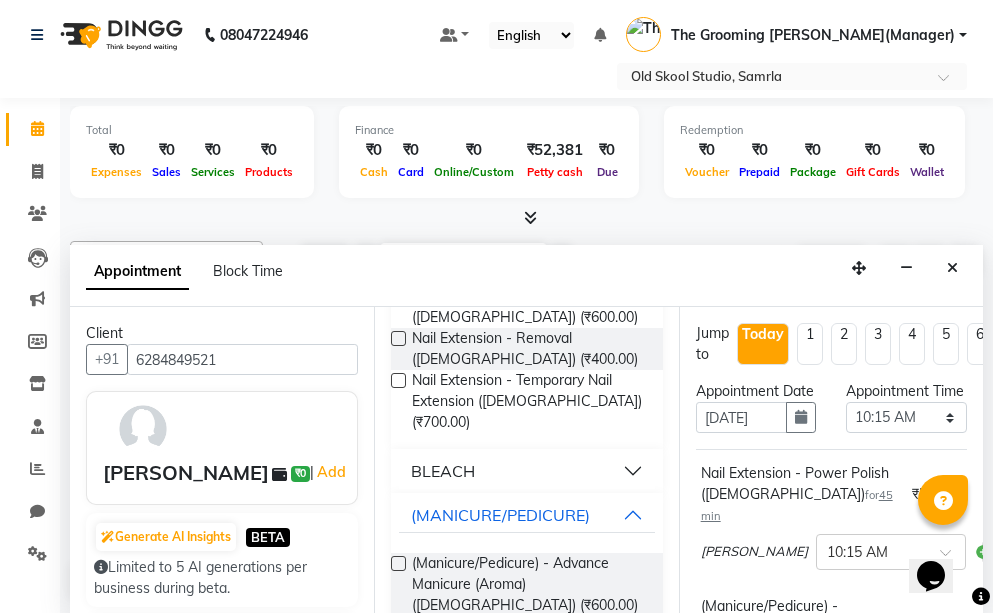 checkbox on "false" 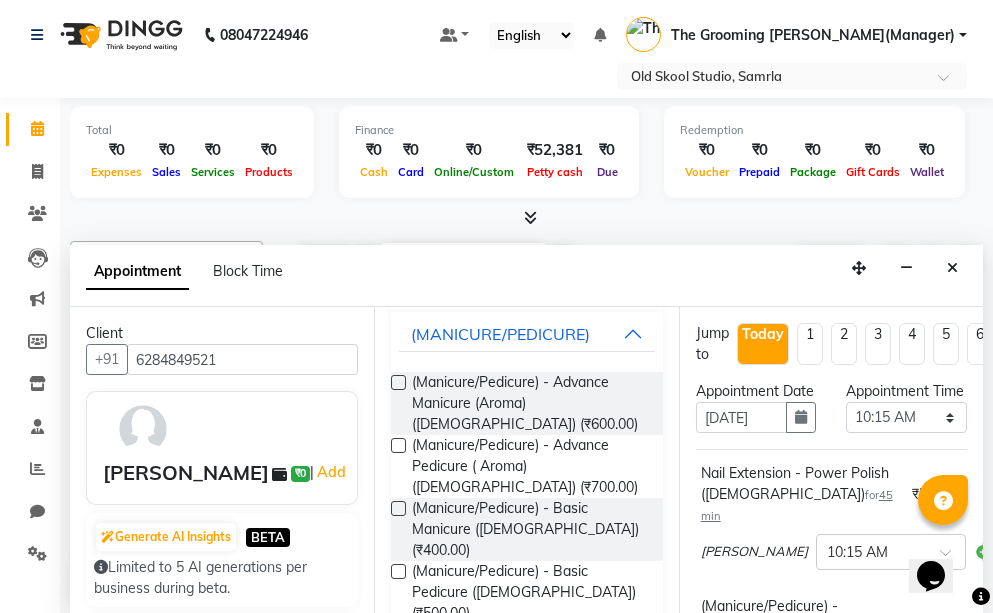 scroll, scrollTop: 1690, scrollLeft: 0, axis: vertical 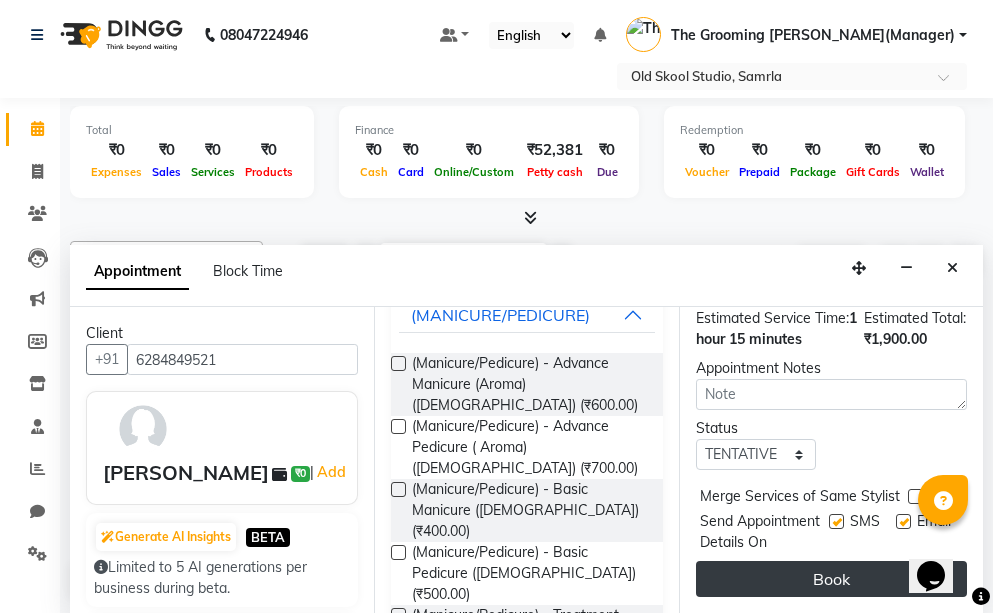 click on "Book" at bounding box center (831, 579) 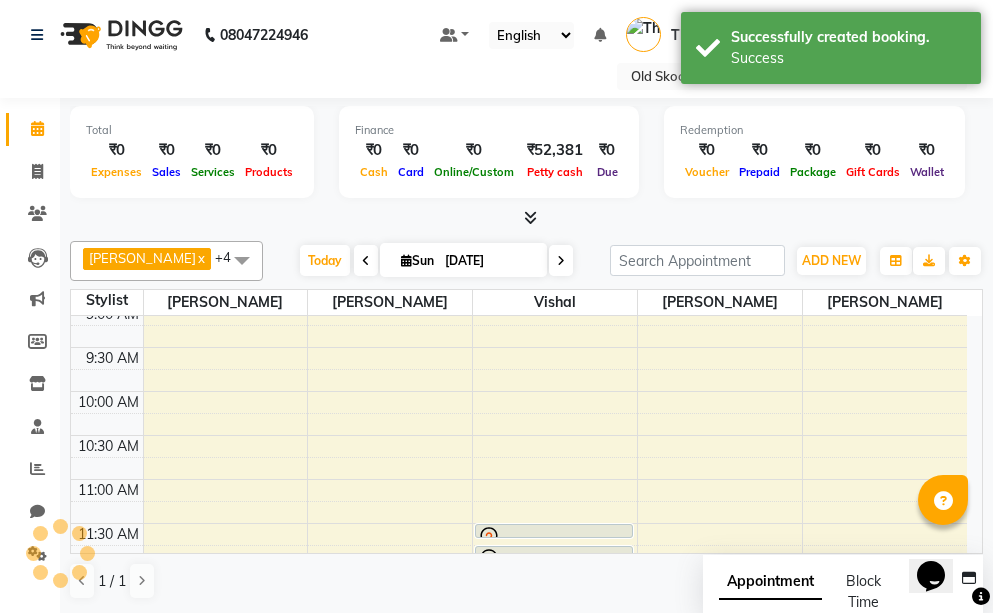 scroll, scrollTop: 0, scrollLeft: 0, axis: both 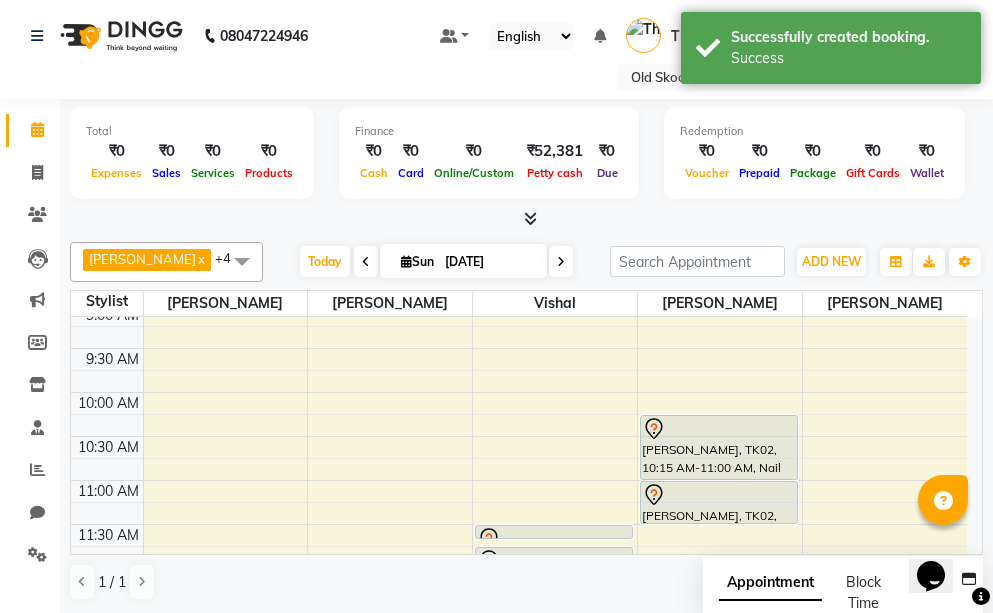 click on "8:00 AM 8:30 AM 9:00 AM 9:30 AM 10:00 AM 10:30 AM 11:00 AM 11:30 AM 12:00 PM 12:30 PM 1:00 PM 1:30 PM 2:00 PM 2:30 PM 3:00 PM 3:30 PM 4:00 PM 4:30 PM 5:00 PM 5:30 PM 6:00 PM 6:30 PM 7:00 PM 7:30 PM 8:00 PM 8:30 PM             [PERSON_NAME], TK01, 11:30 AM-11:40 AM, Hair - Cutting ([DEMOGRAPHIC_DATA])             [PERSON_NAME], TK01, 11:45 AM-11:55 AM, Hair - [PERSON_NAME] ([DEMOGRAPHIC_DATA])             [PERSON_NAME], TK02, 10:15 AM-11:00 AM, Nail Extension - Power Polish ([DEMOGRAPHIC_DATA])             [PERSON_NAME], TK02, 11:00 AM-11:30 AM, (Manicure/Pedicure) - Treatment Manicure Pedicure (Raga) ([DEMOGRAPHIC_DATA])" at bounding box center [519, 788] 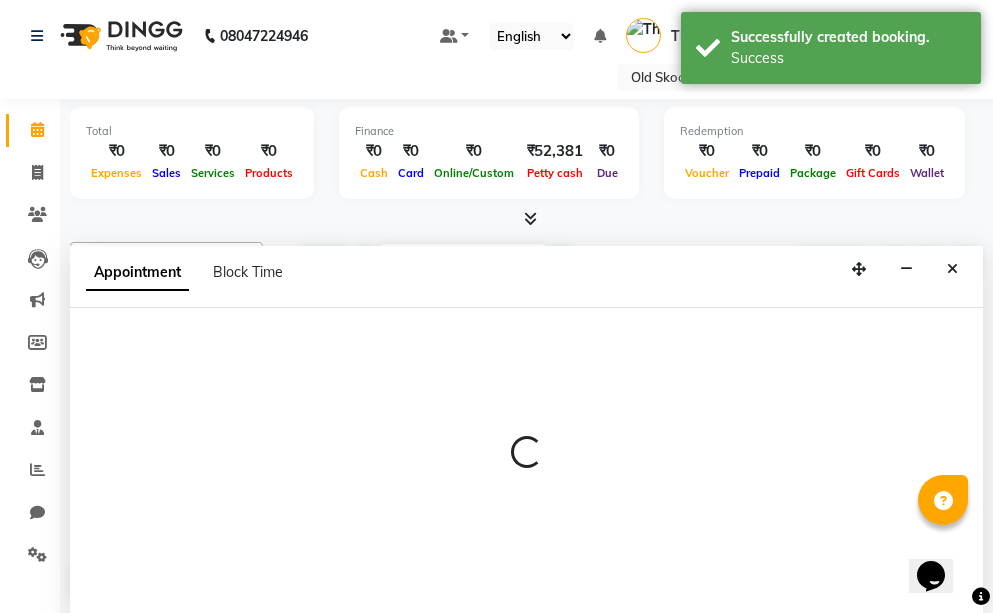 scroll, scrollTop: 1, scrollLeft: 0, axis: vertical 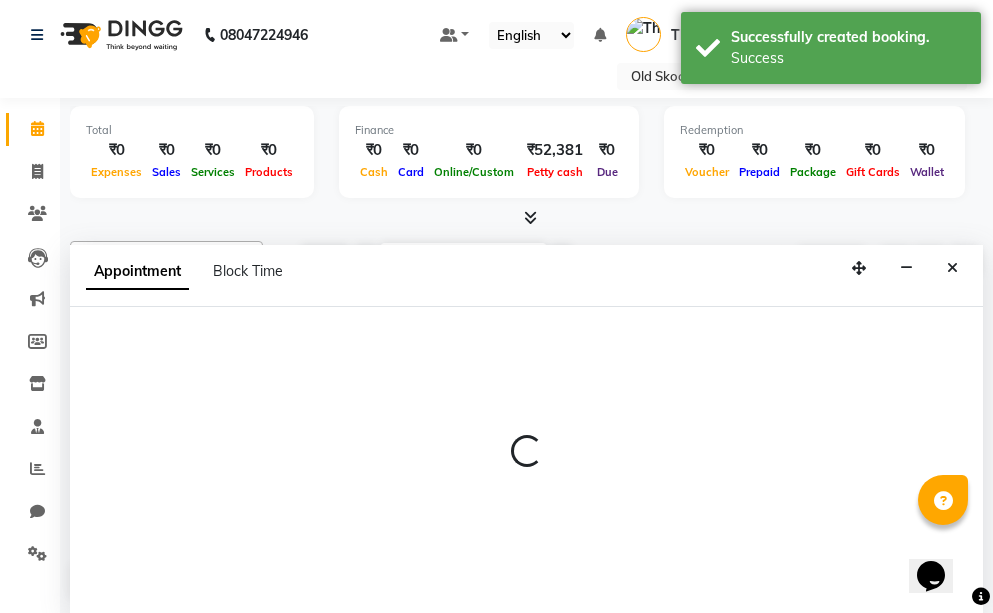 select on "80388" 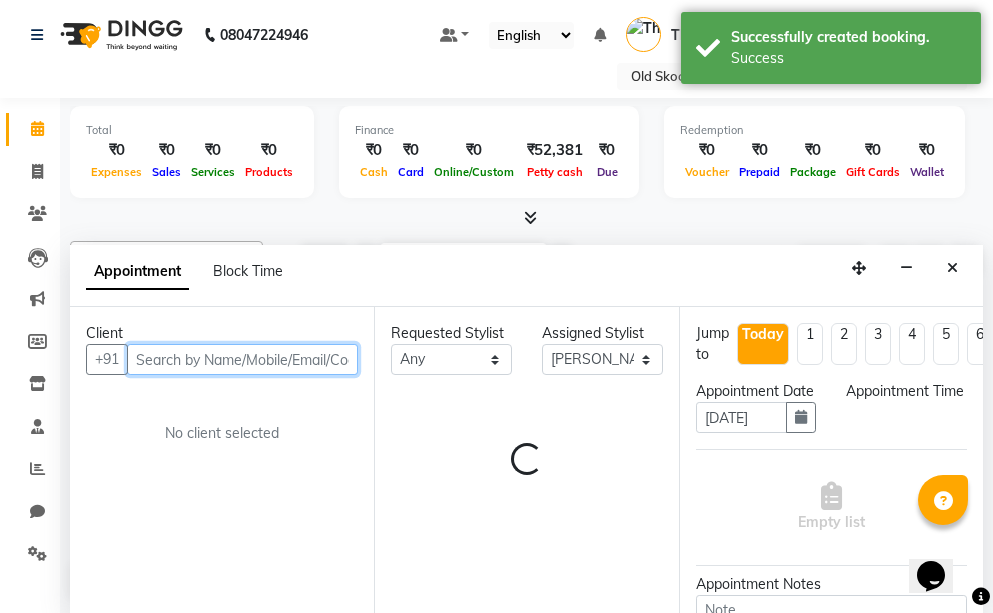 select on "585" 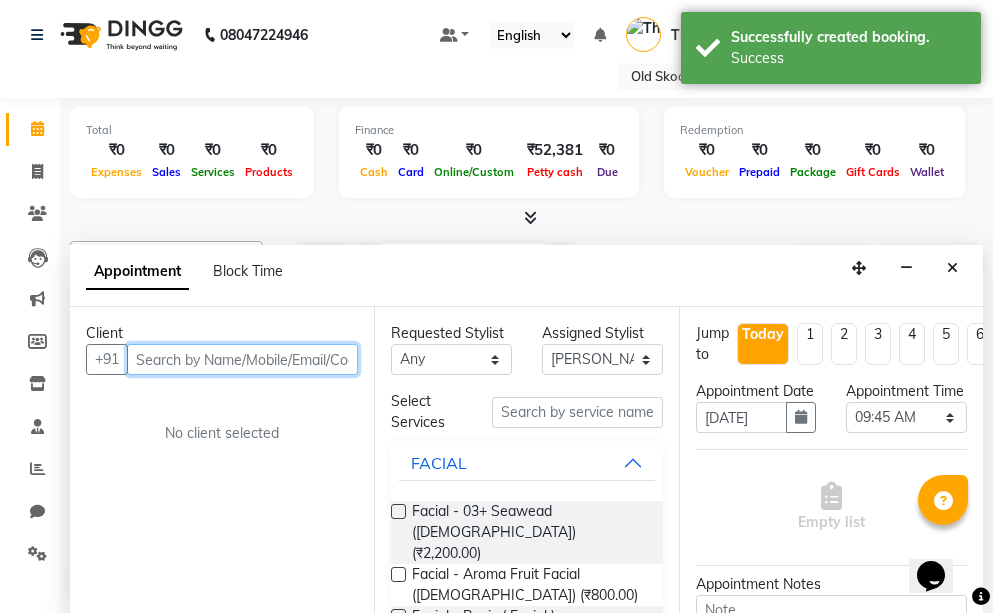 paste on "6284849521" 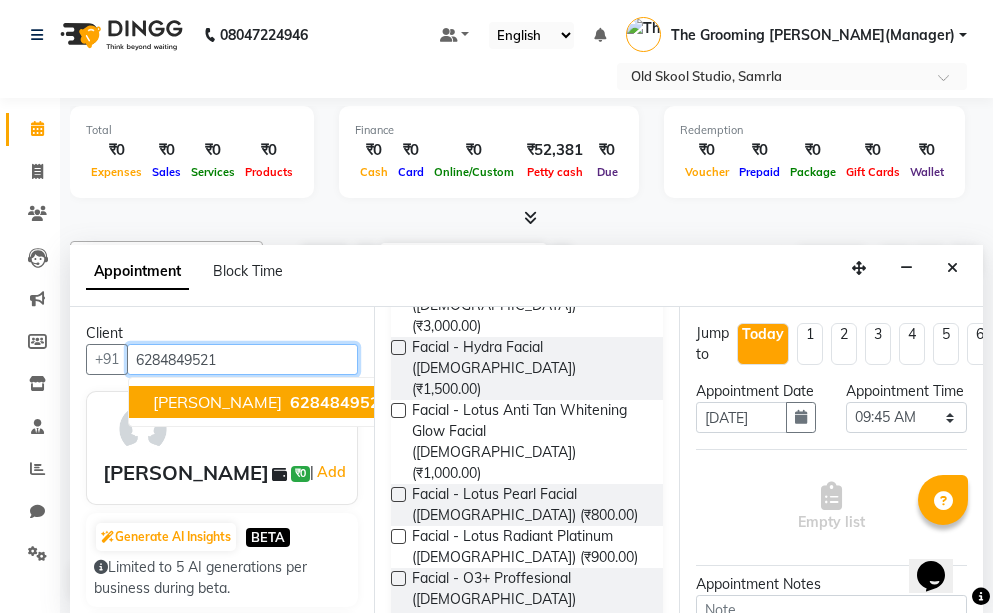 scroll, scrollTop: 700, scrollLeft: 0, axis: vertical 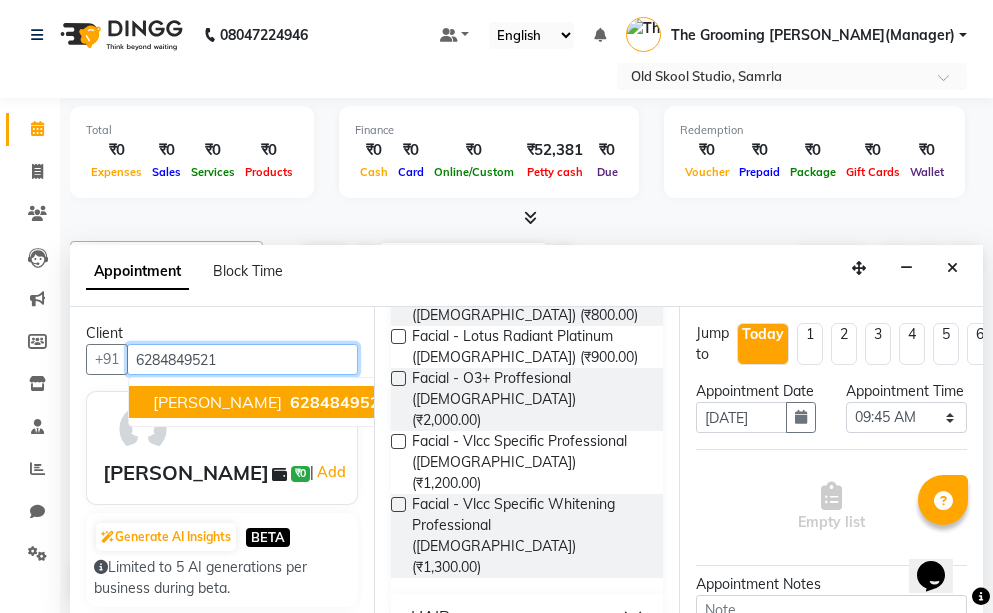 type on "6284849521" 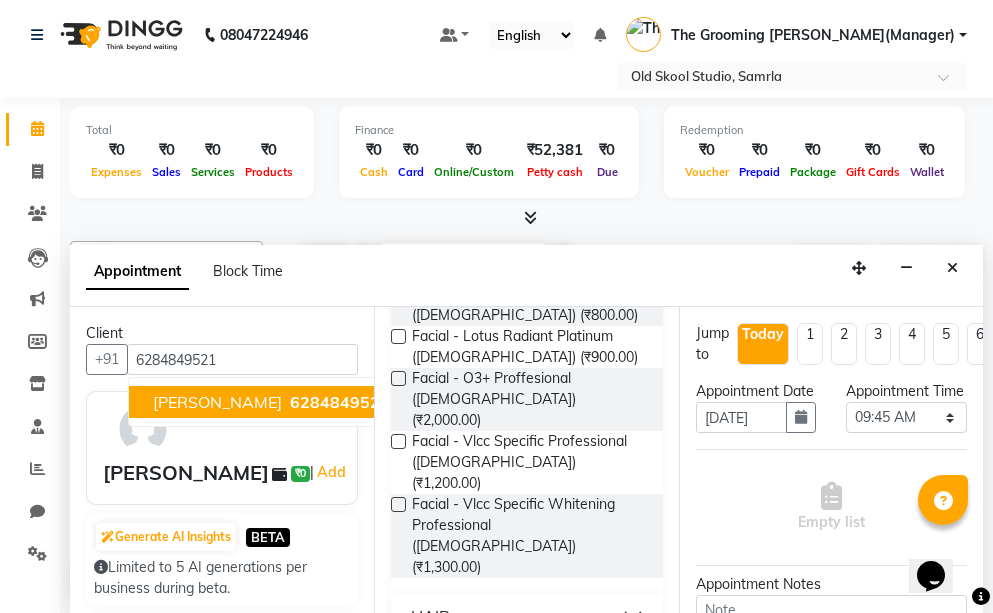 click on "HAIR" at bounding box center (526, 616) 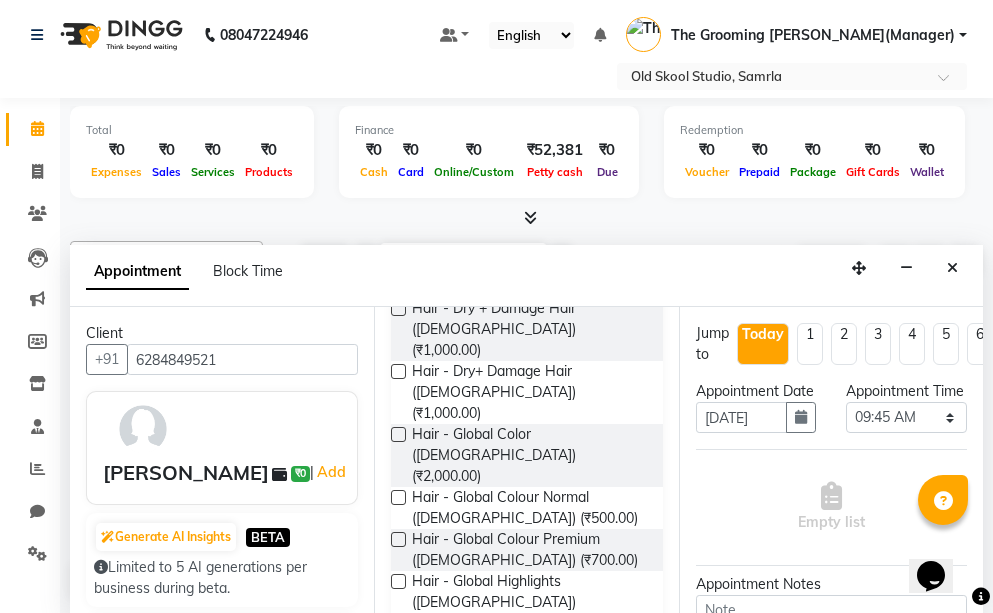 scroll, scrollTop: 1700, scrollLeft: 0, axis: vertical 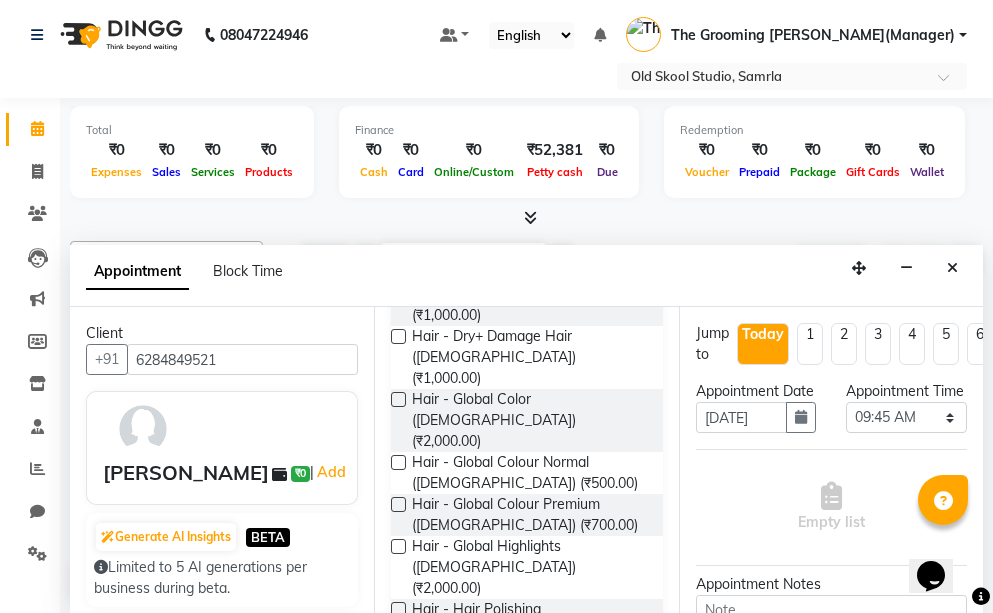 click on "Hair - Head Massage ([DEMOGRAPHIC_DATA]) (₹400.00)" at bounding box center (529, 914) 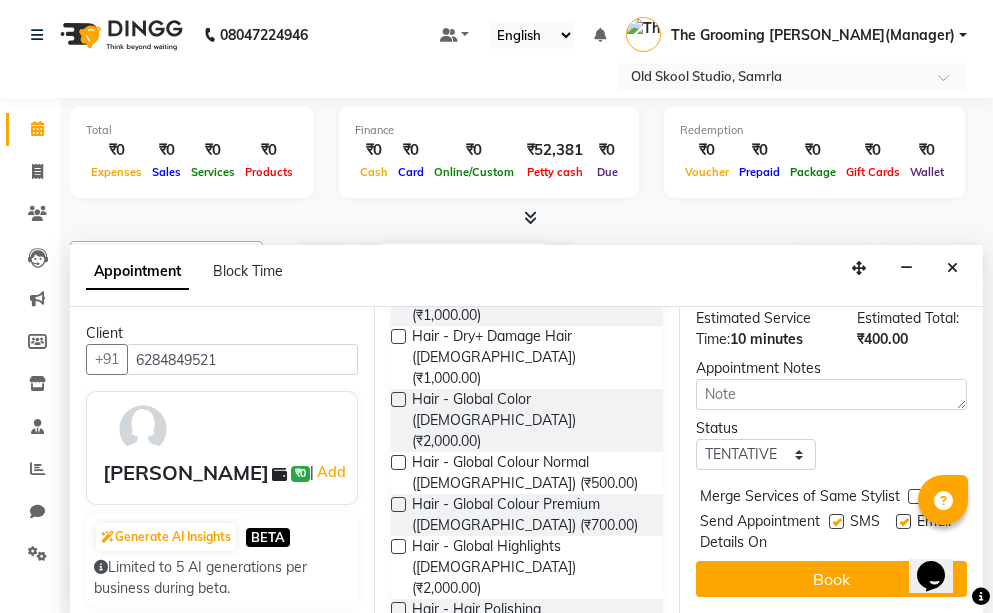 scroll, scrollTop: 339, scrollLeft: 0, axis: vertical 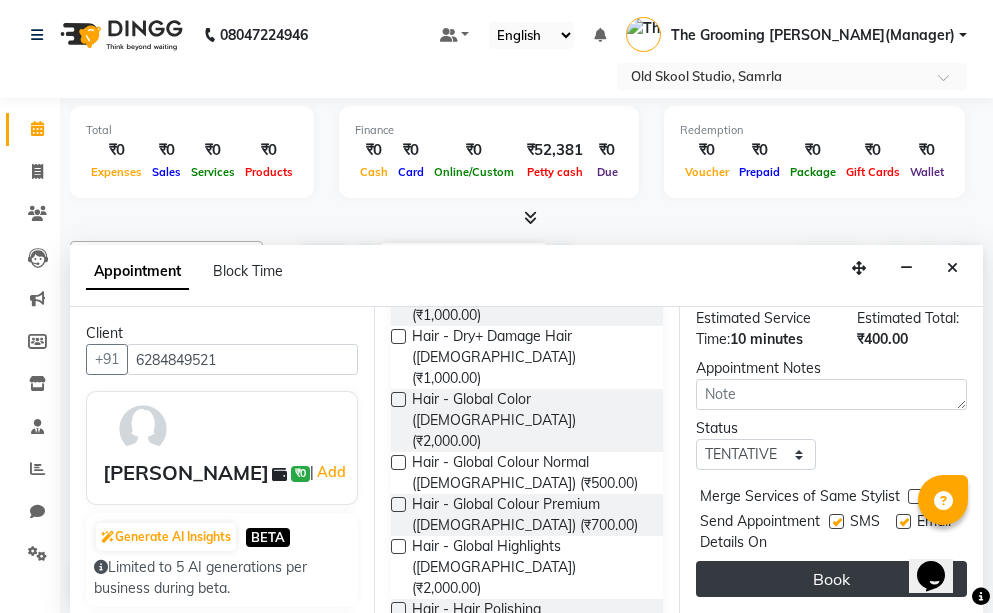 click on "Book" at bounding box center (831, 579) 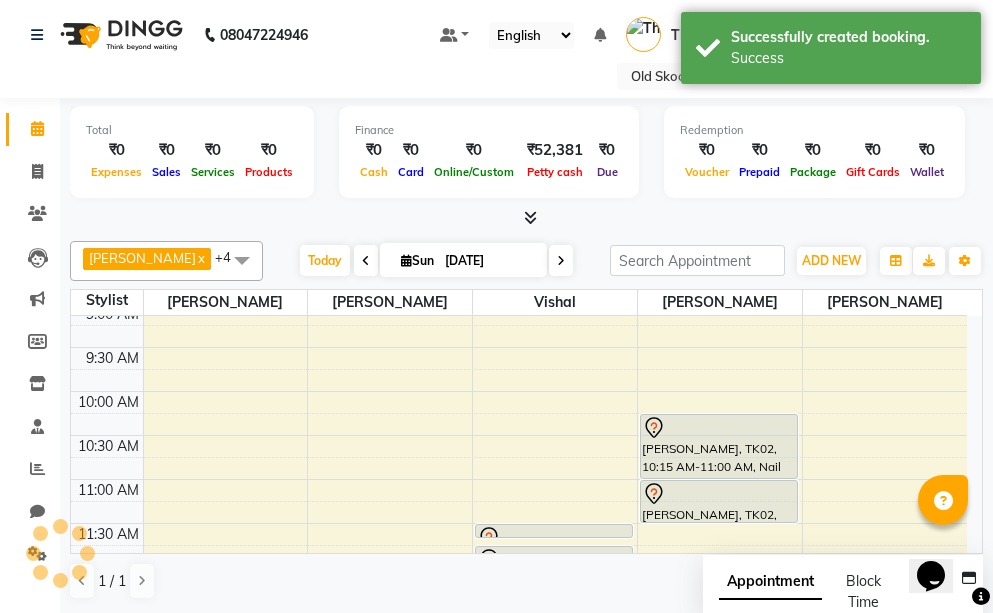 scroll, scrollTop: 0, scrollLeft: 0, axis: both 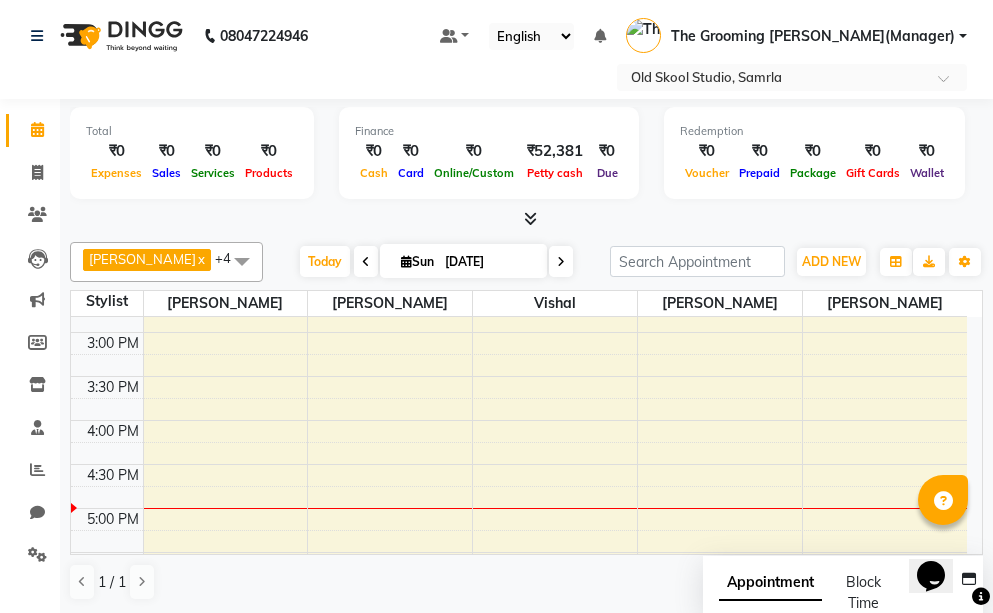 click on "8:00 AM 8:30 AM 9:00 AM 9:30 AM 10:00 AM 10:30 AM 11:00 AM 11:30 AM 12:00 PM 12:30 PM 1:00 PM 1:30 PM 2:00 PM 2:30 PM 3:00 PM 3:30 PM 4:00 PM 4:30 PM 5:00 PM 5:30 PM 6:00 PM 6:30 PM 7:00 PM 7:30 PM 8:00 PM 8:30 PM             [PERSON_NAME], TK03, 09:45 AM-09:55 AM, Hair - Head Massage ([DEMOGRAPHIC_DATA])             [PERSON_NAME], TK01, 11:30 AM-11:40 AM, Hair - Cutting ([DEMOGRAPHIC_DATA])             [PERSON_NAME], TK01, 11:45 AM-11:55 AM, Hair - [PERSON_NAME] ([DEMOGRAPHIC_DATA])             [PERSON_NAME], TK02, 10:15 AM-11:00 AM, Nail Extension - Power Polish ([DEMOGRAPHIC_DATA])             [PERSON_NAME], TK02, 11:00 AM-11:30 AM, (Manicure/Pedicure) - Treatment Manicure Pedicure (Raga) ([DEMOGRAPHIC_DATA])" at bounding box center [519, 288] 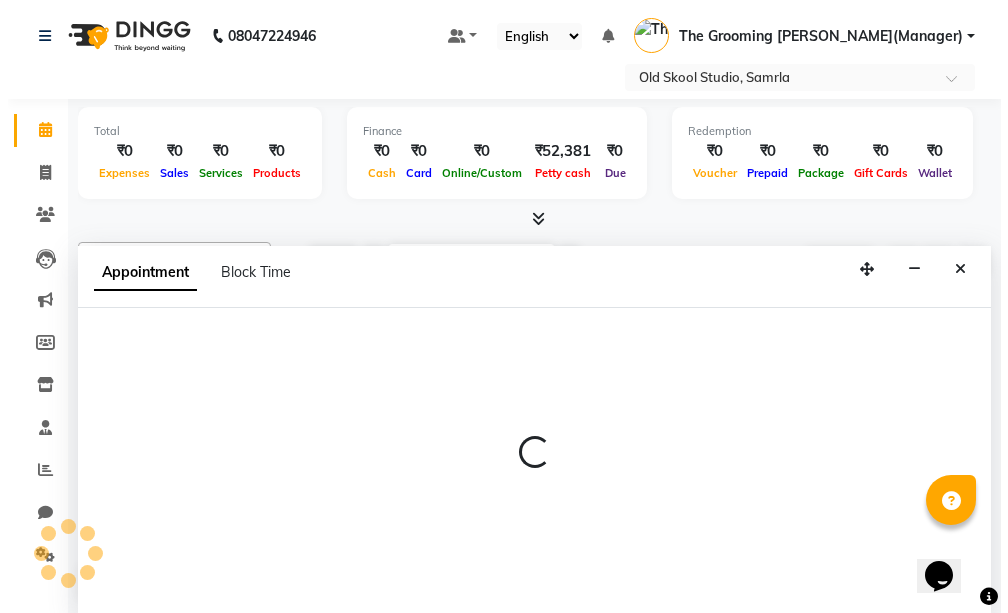 scroll, scrollTop: 1, scrollLeft: 0, axis: vertical 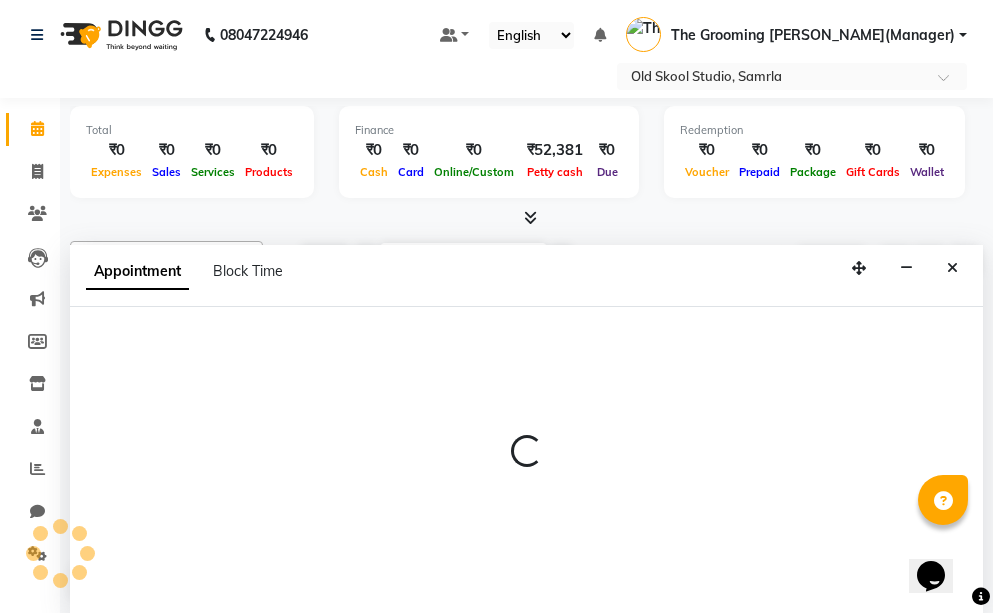 select on "84326" 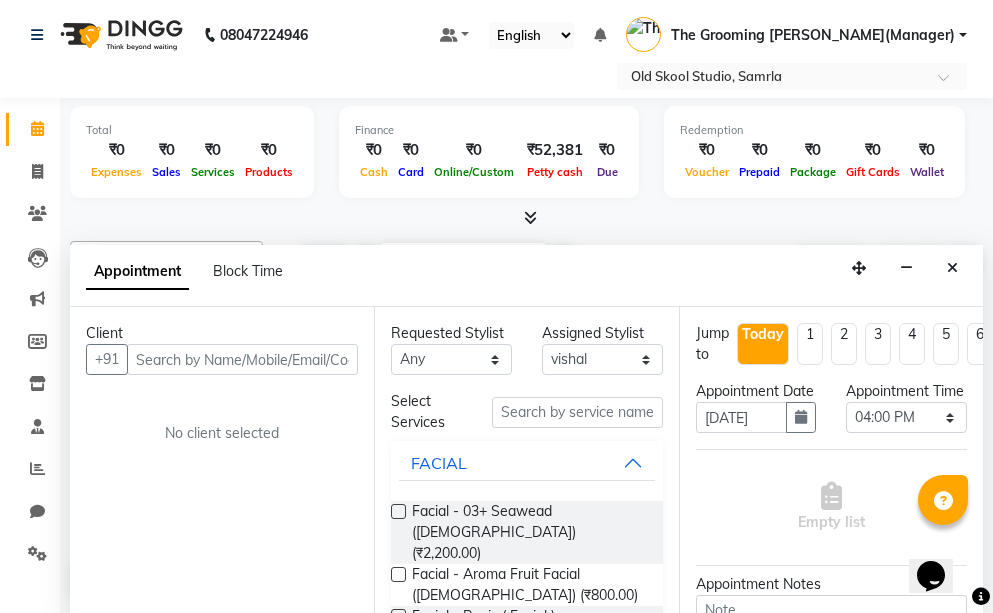 click at bounding box center [242, 359] 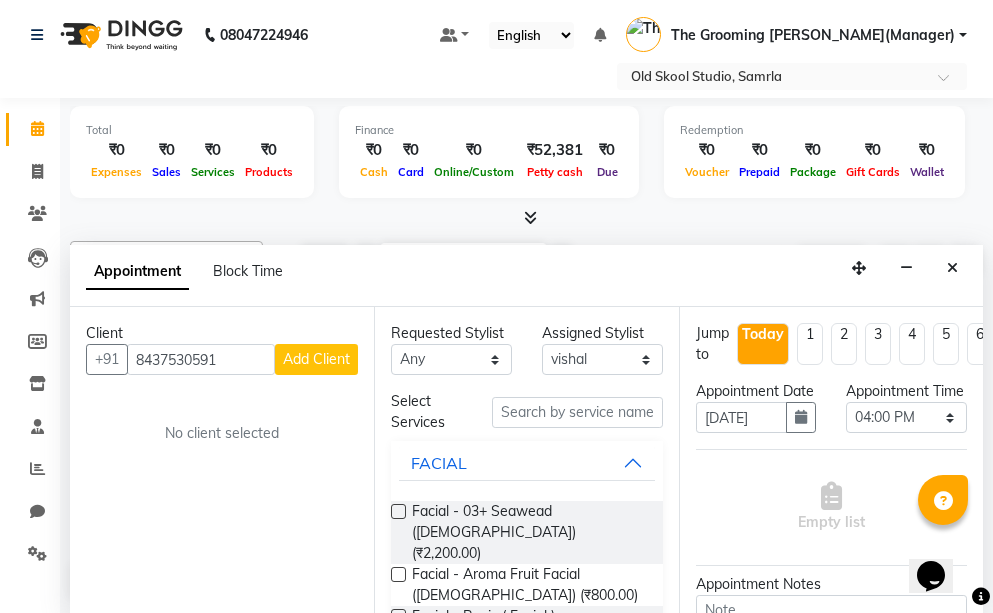 type on "8437530591" 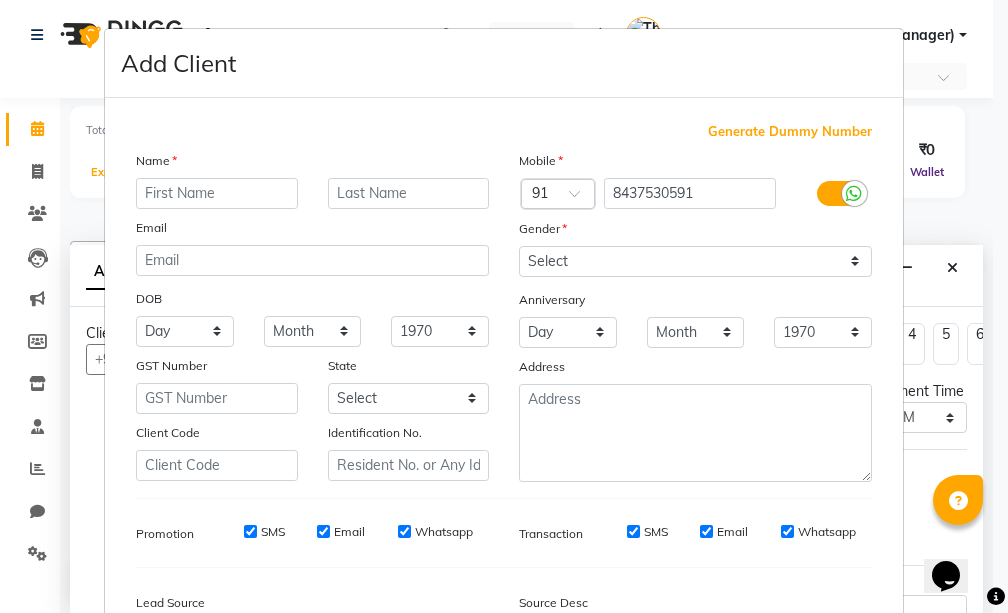 click at bounding box center [217, 193] 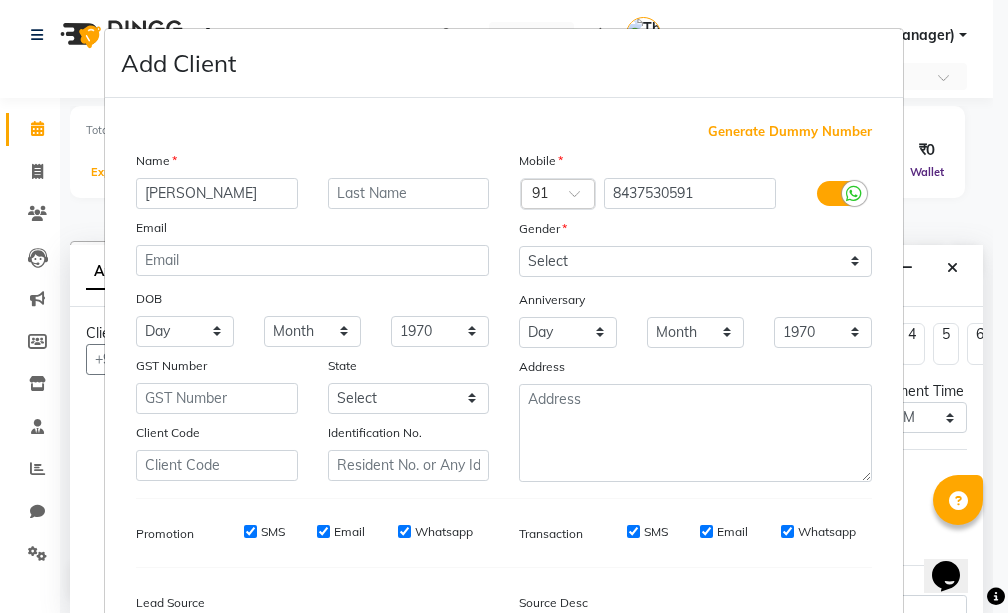 type on "[PERSON_NAME]" 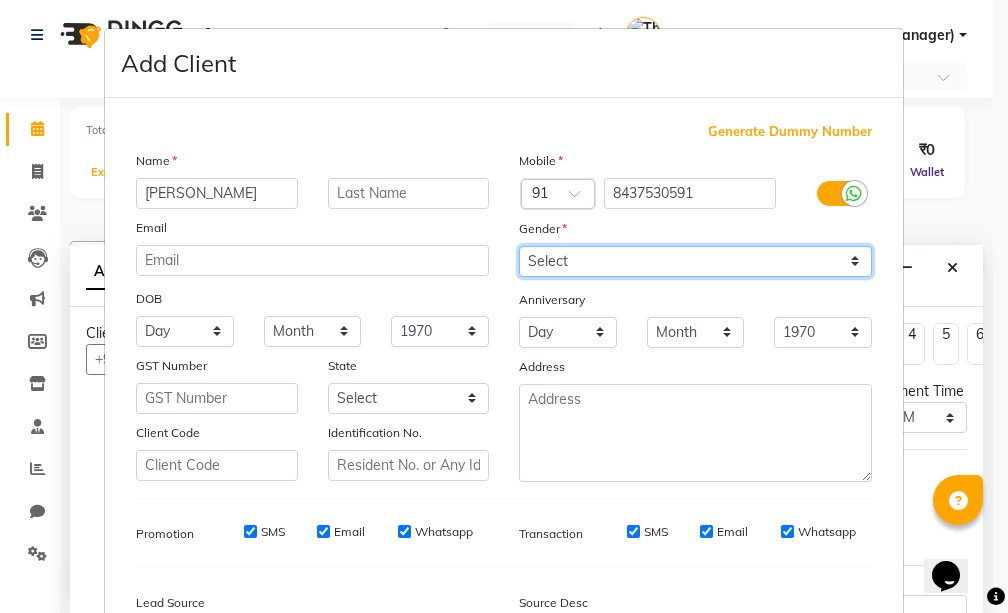 click on "Select [DEMOGRAPHIC_DATA] [DEMOGRAPHIC_DATA] Other Prefer Not To Say" at bounding box center [695, 261] 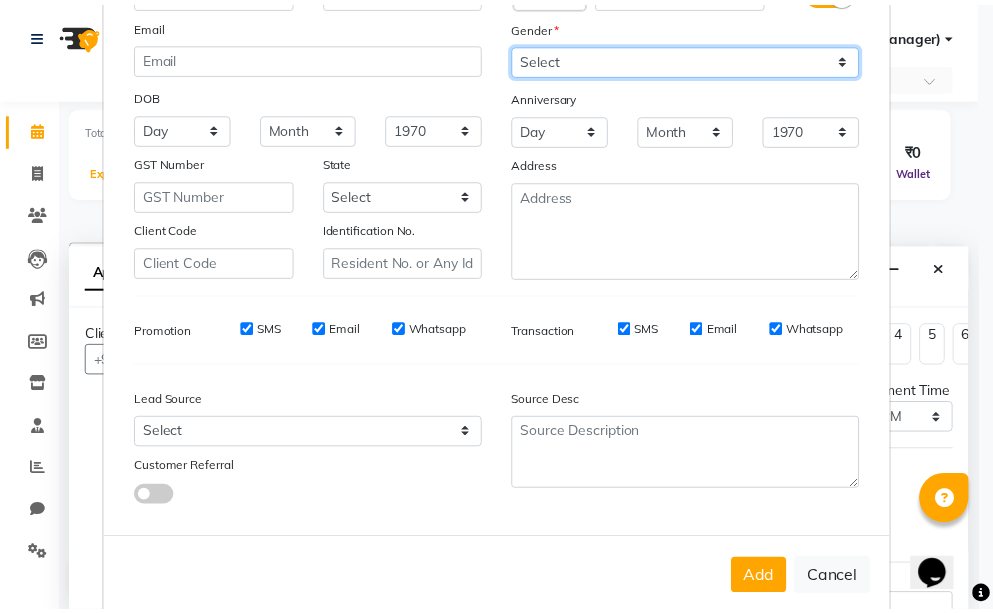 scroll, scrollTop: 236, scrollLeft: 0, axis: vertical 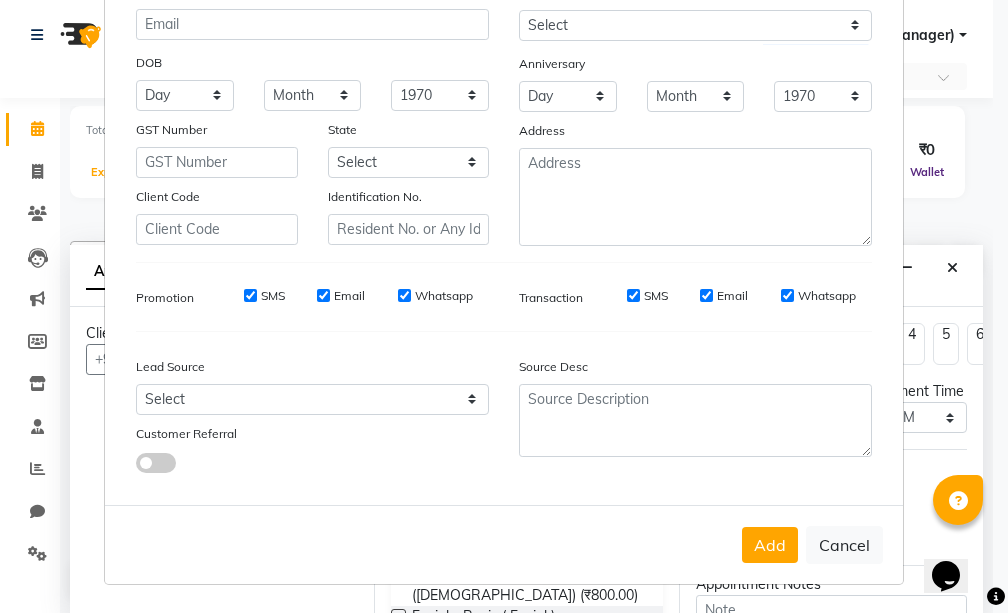 click on "Add" at bounding box center [770, 545] 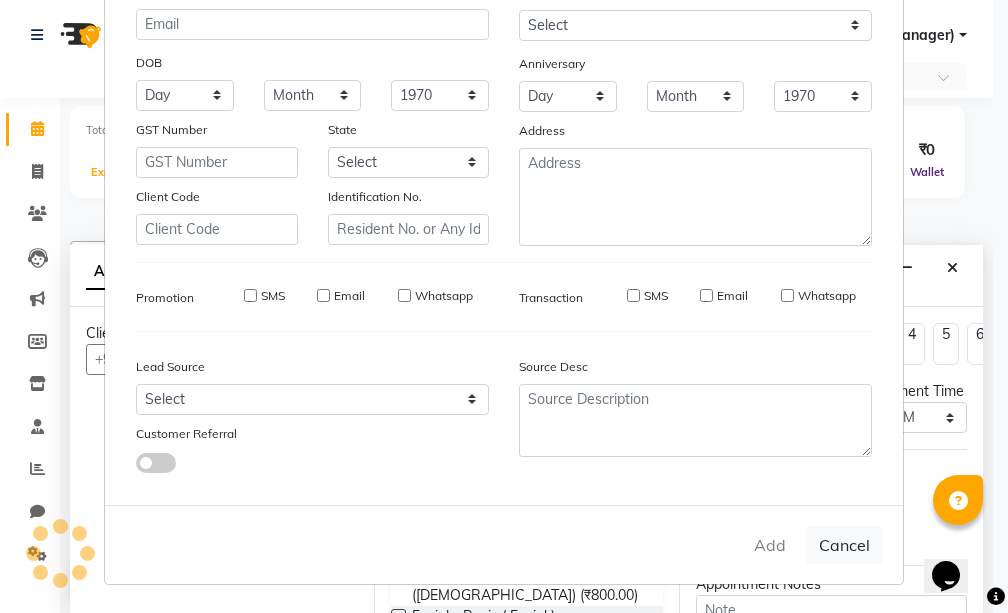 type 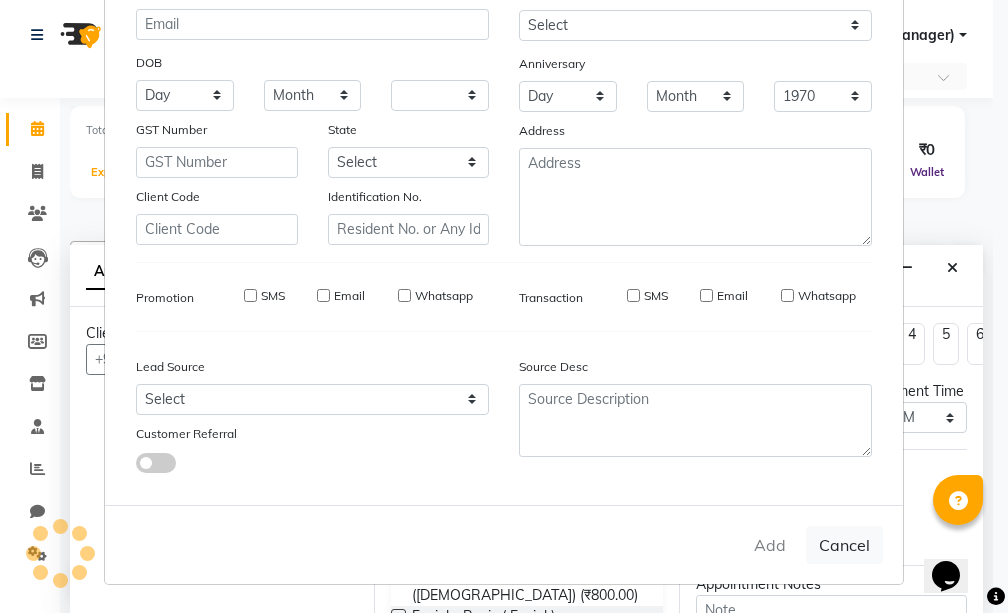 select 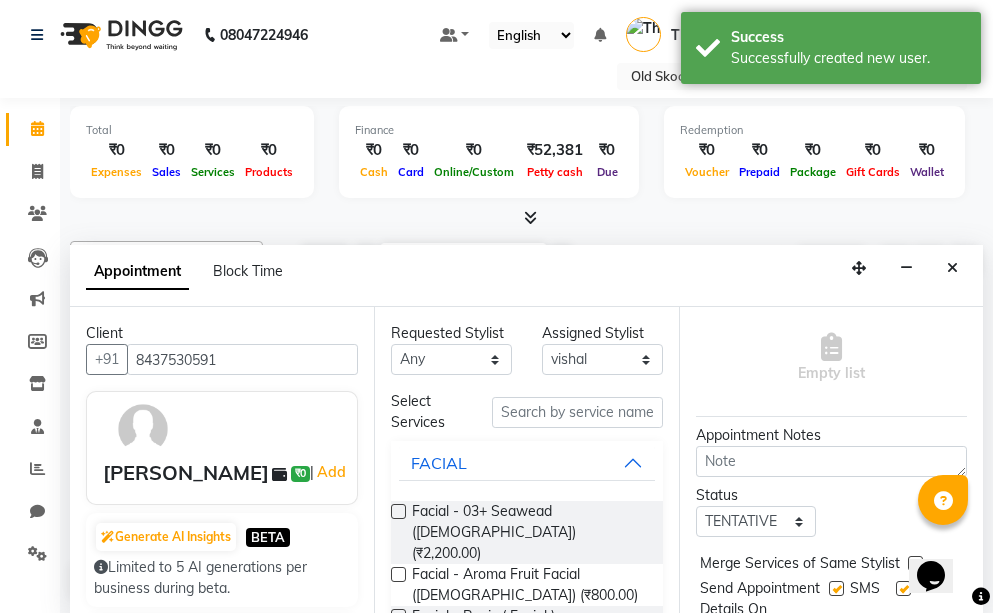 scroll, scrollTop: 100, scrollLeft: 0, axis: vertical 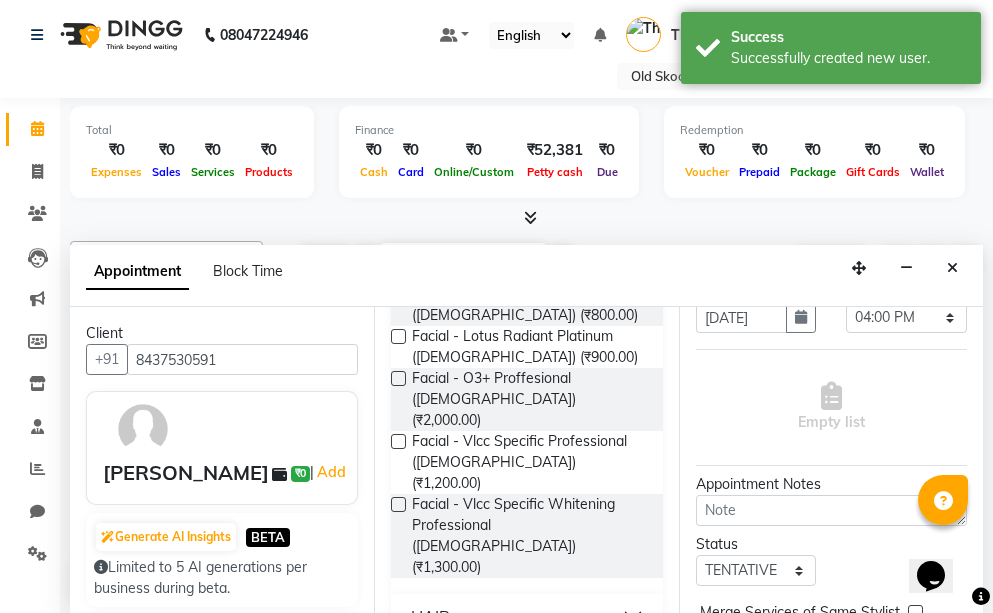 click on "HAIR" at bounding box center [526, 616] 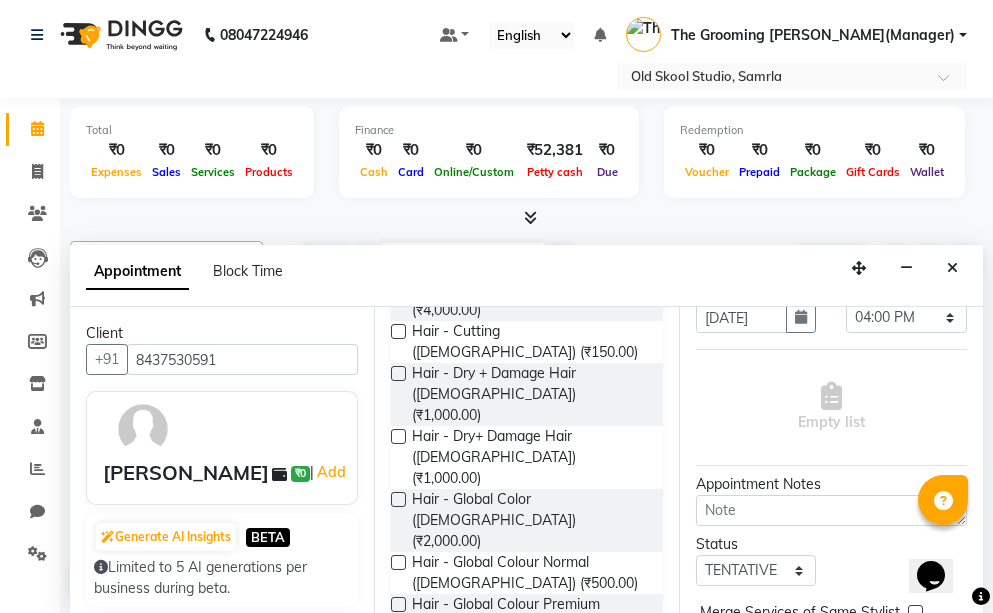 scroll, scrollTop: 1500, scrollLeft: 0, axis: vertical 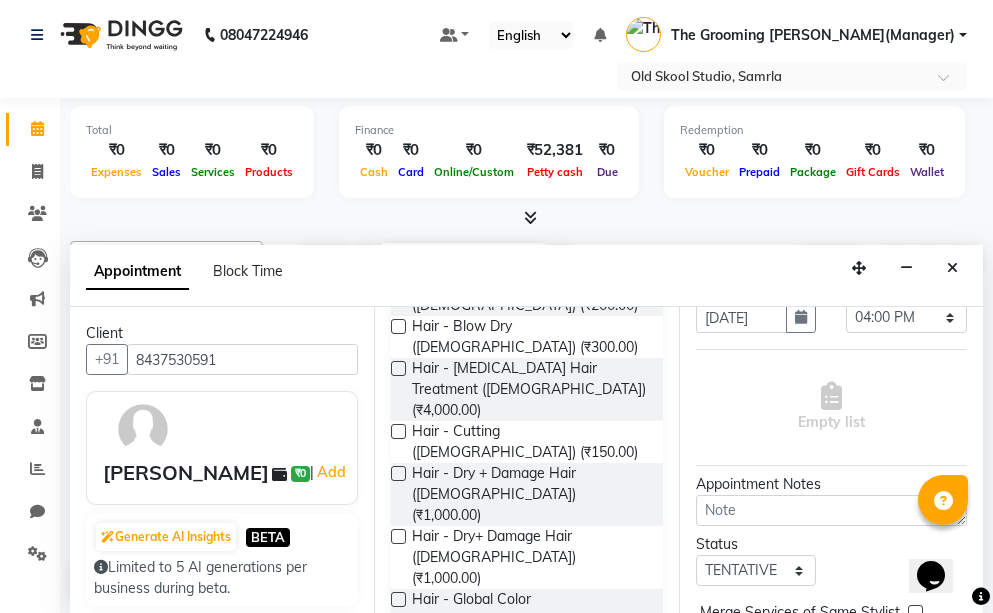 click on "Hair - Hair Setting ([DEMOGRAPHIC_DATA]) (₹100.00)" at bounding box center [529, 883] 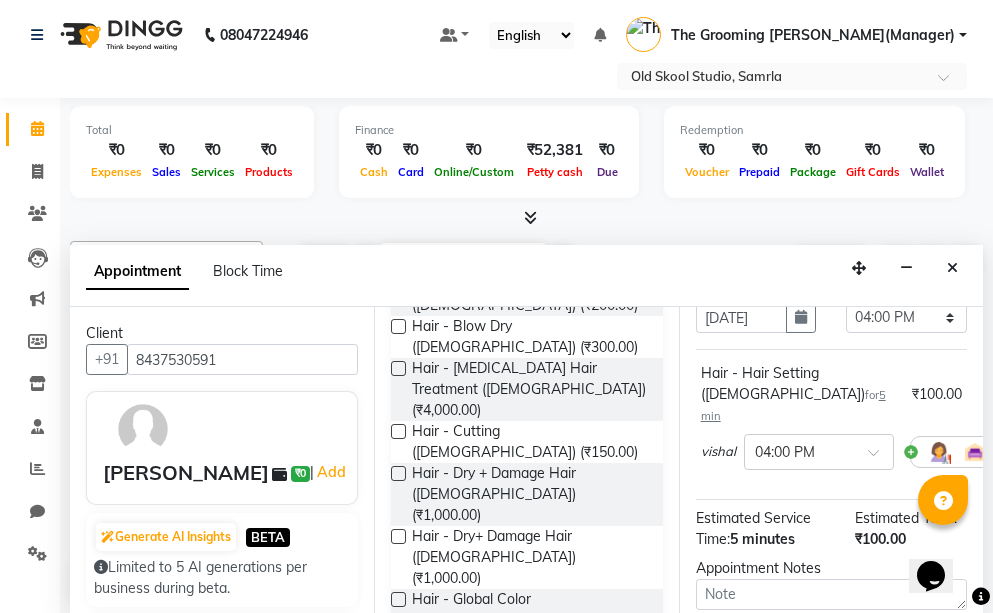checkbox on "false" 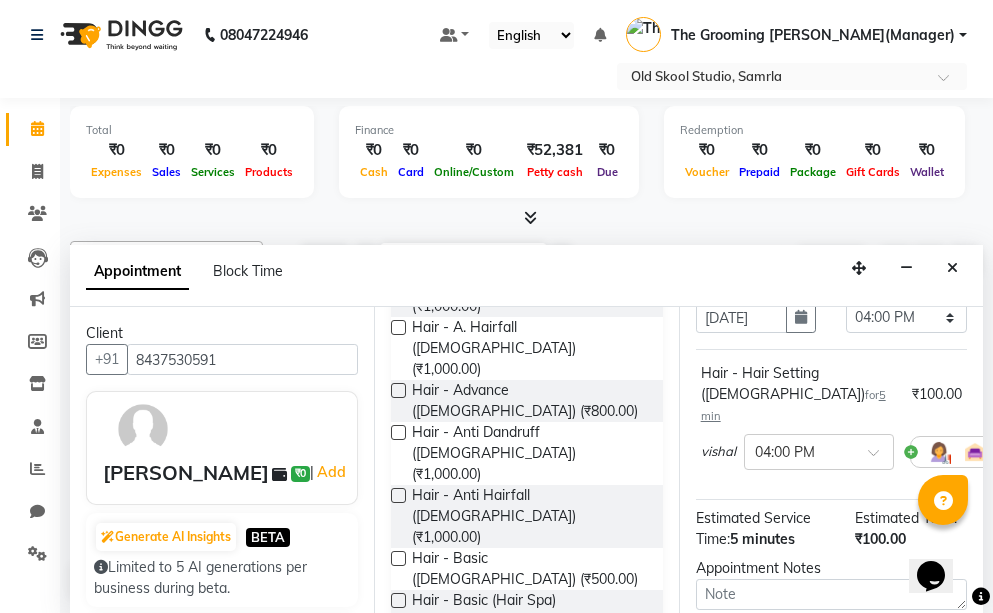 scroll, scrollTop: 1000, scrollLeft: 0, axis: vertical 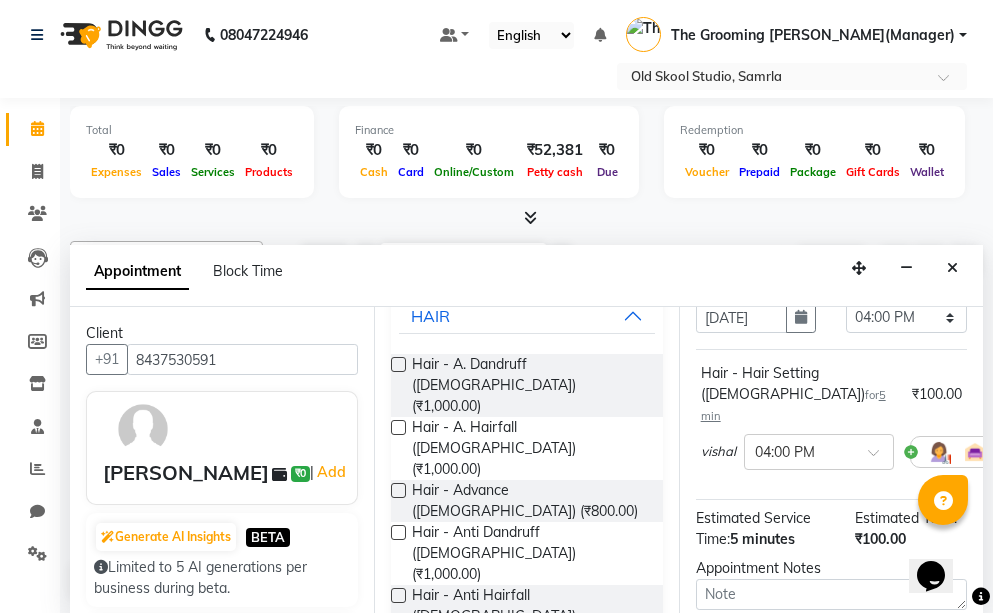 click on "Hair - [PERSON_NAME] ([DEMOGRAPHIC_DATA]) (₹100.00)" at bounding box center [529, 753] 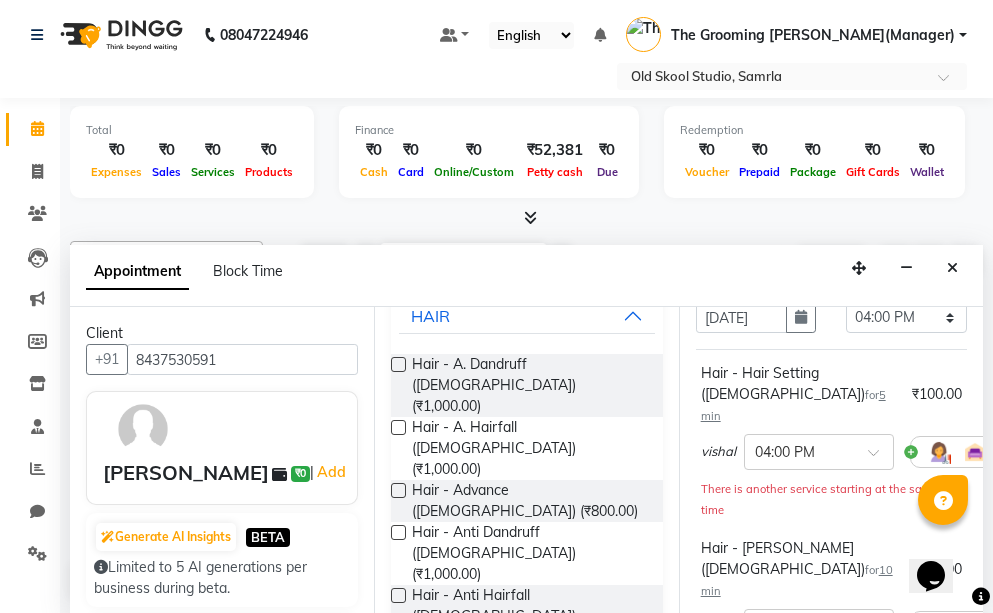 checkbox on "false" 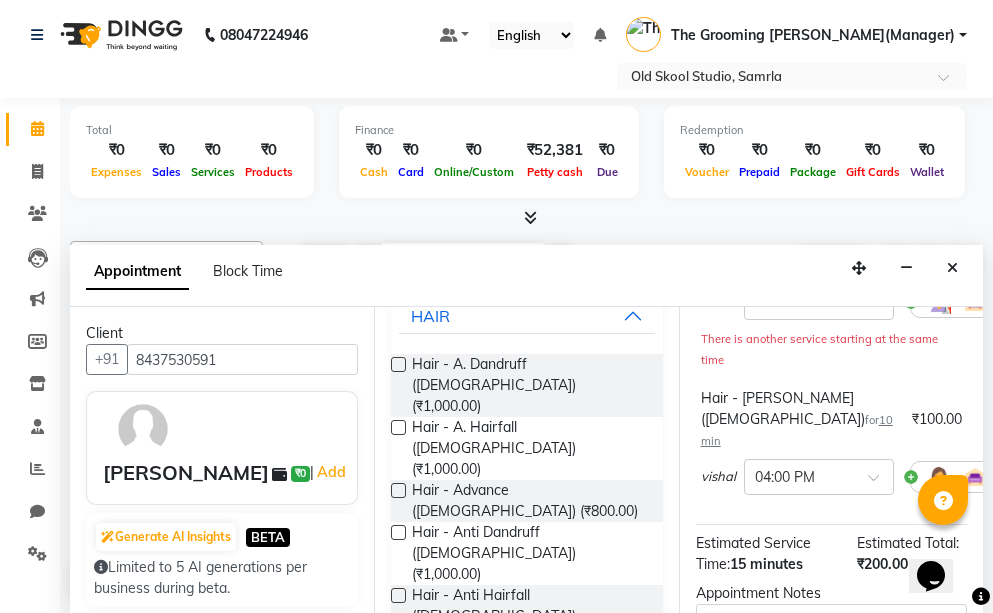 scroll, scrollTop: 200, scrollLeft: 0, axis: vertical 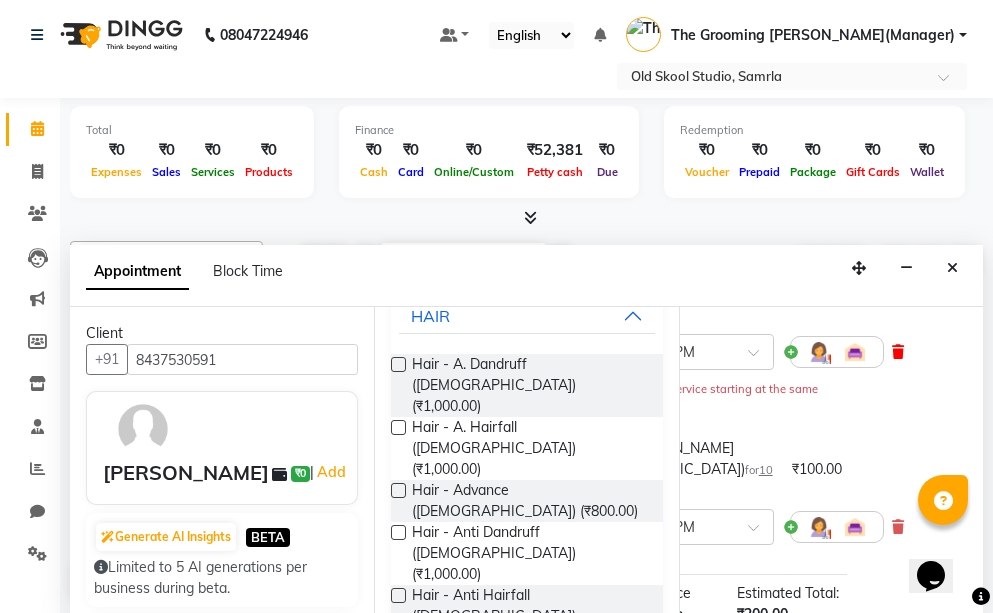 click at bounding box center [898, 352] 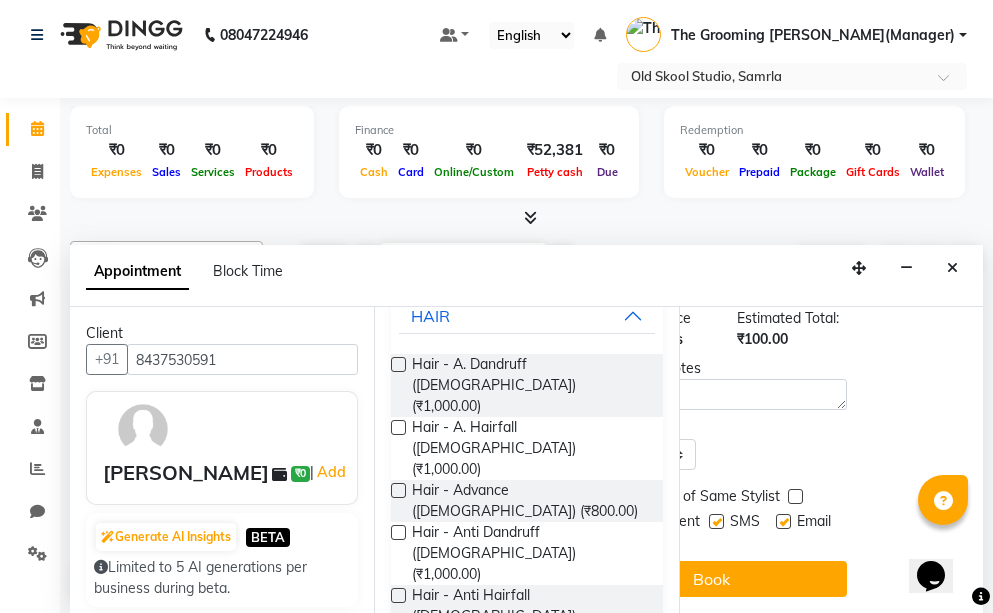 scroll, scrollTop: 315, scrollLeft: 120, axis: both 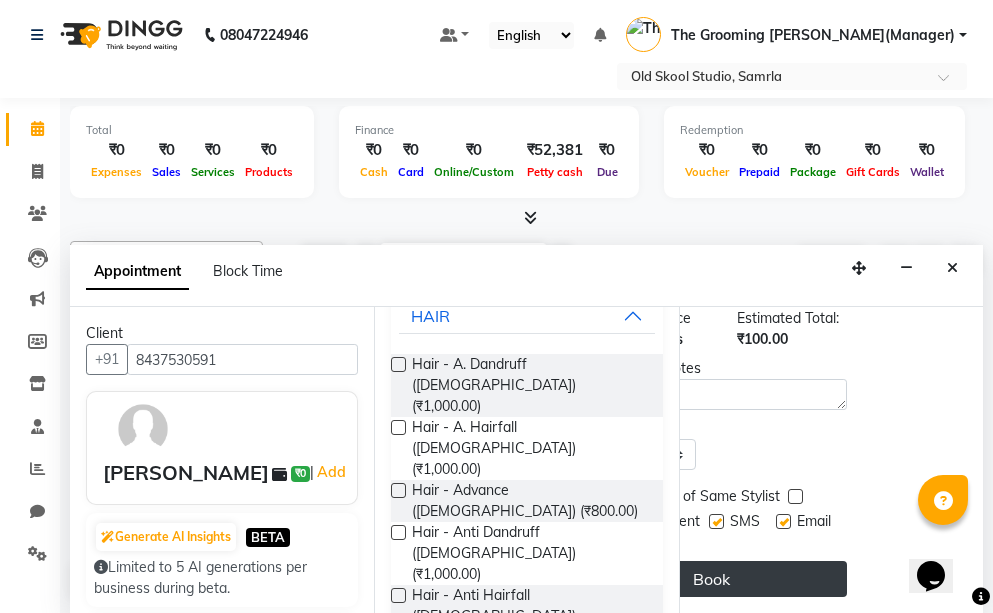 click on "Book" at bounding box center (711, 579) 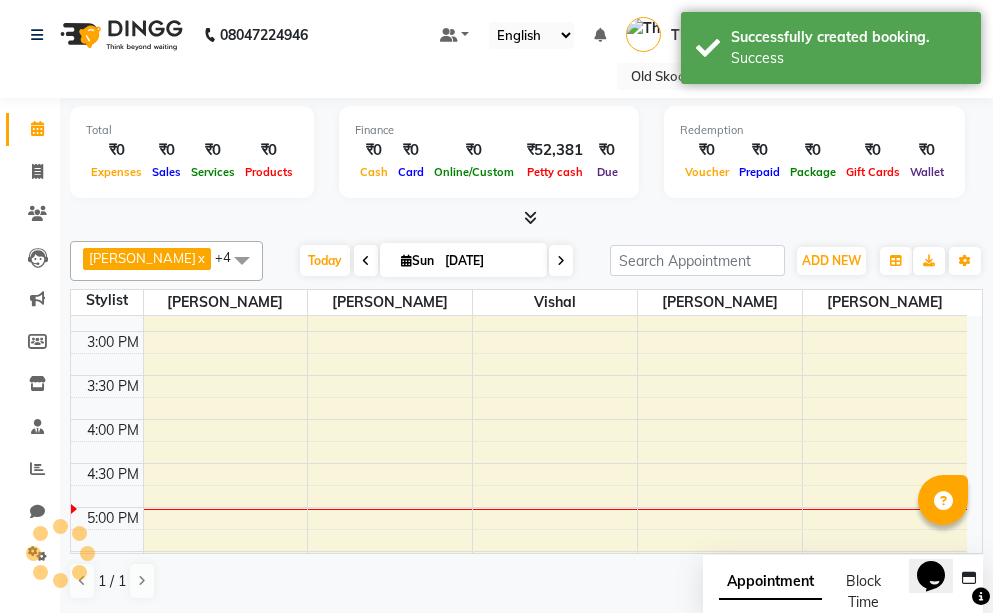 scroll, scrollTop: 0, scrollLeft: 0, axis: both 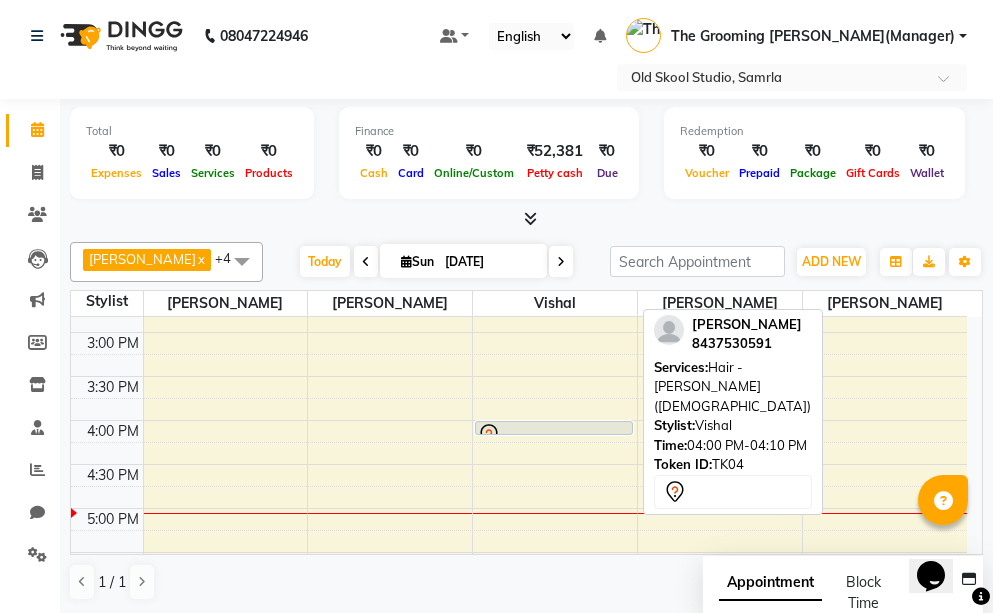 click at bounding box center (554, 434) 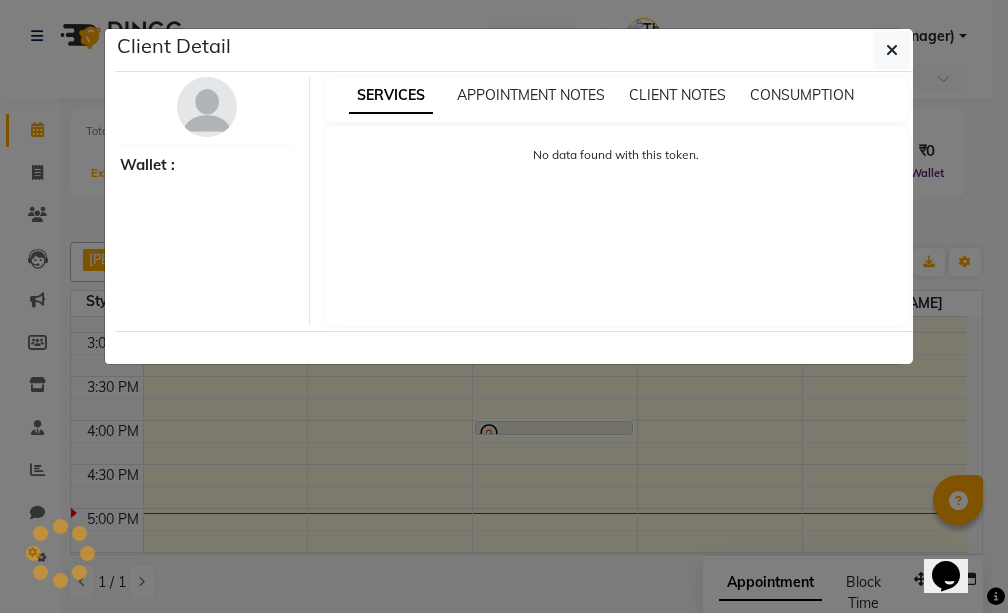 select on "7" 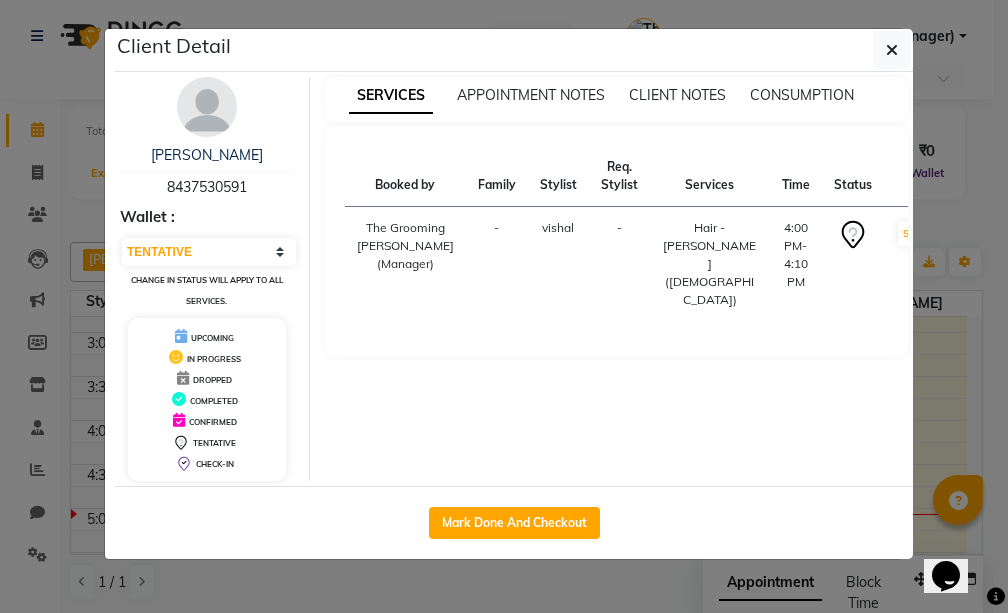 click on "8437530591" at bounding box center (207, 187) 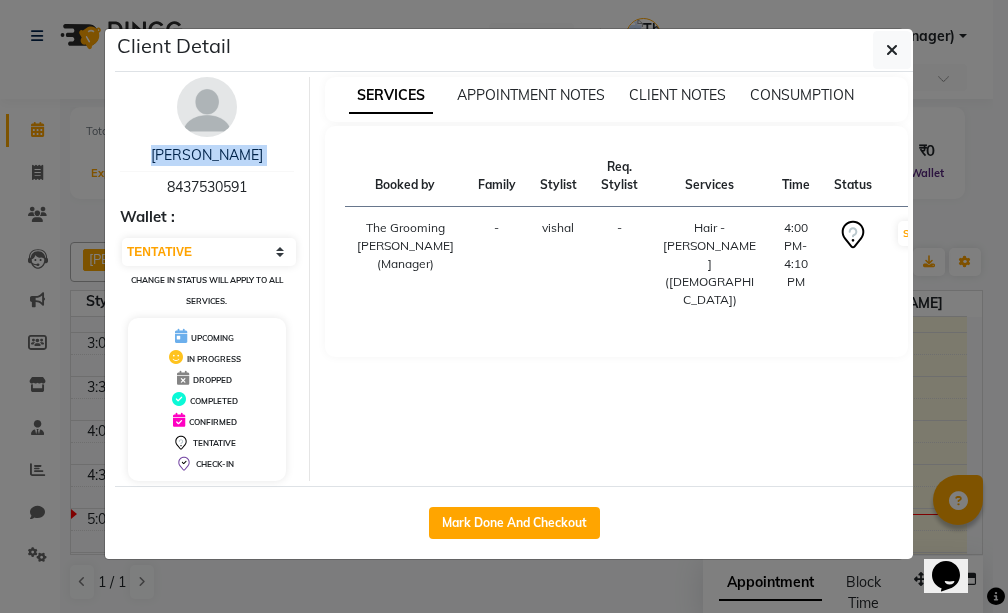 drag, startPoint x: 147, startPoint y: 191, endPoint x: 287, endPoint y: 171, distance: 141.42136 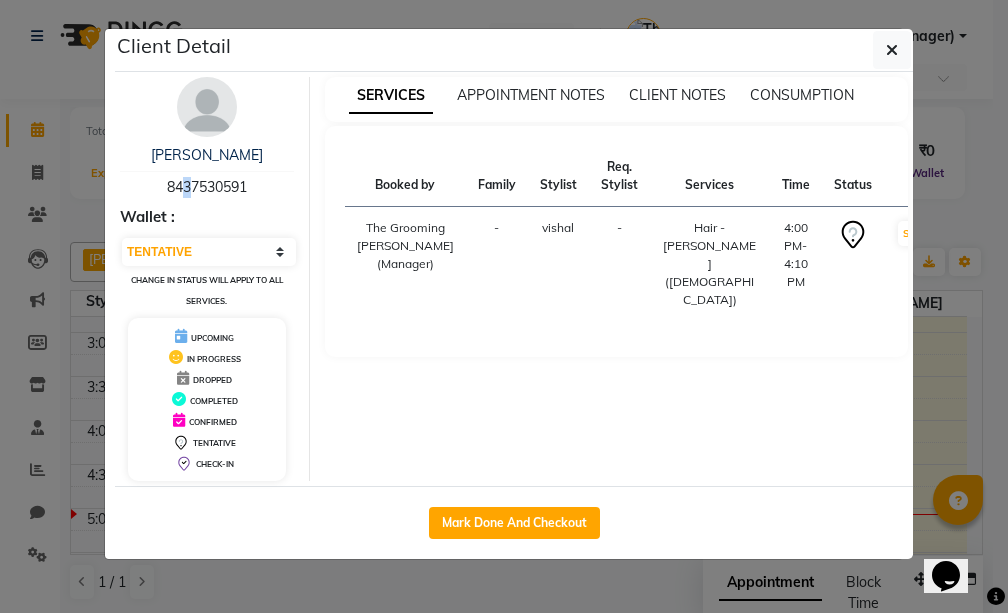drag, startPoint x: 169, startPoint y: 184, endPoint x: 183, endPoint y: 184, distance: 14 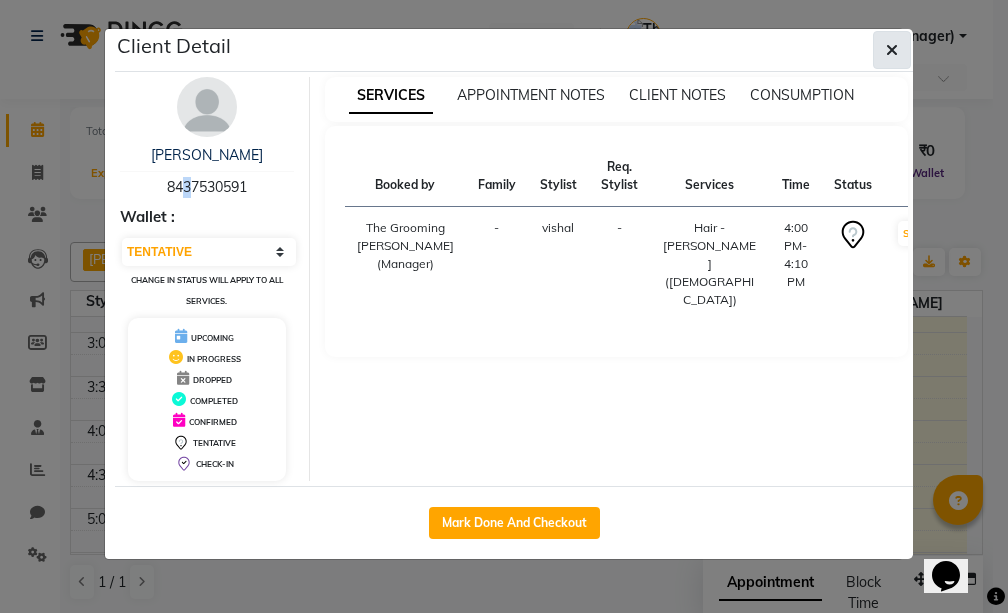 click 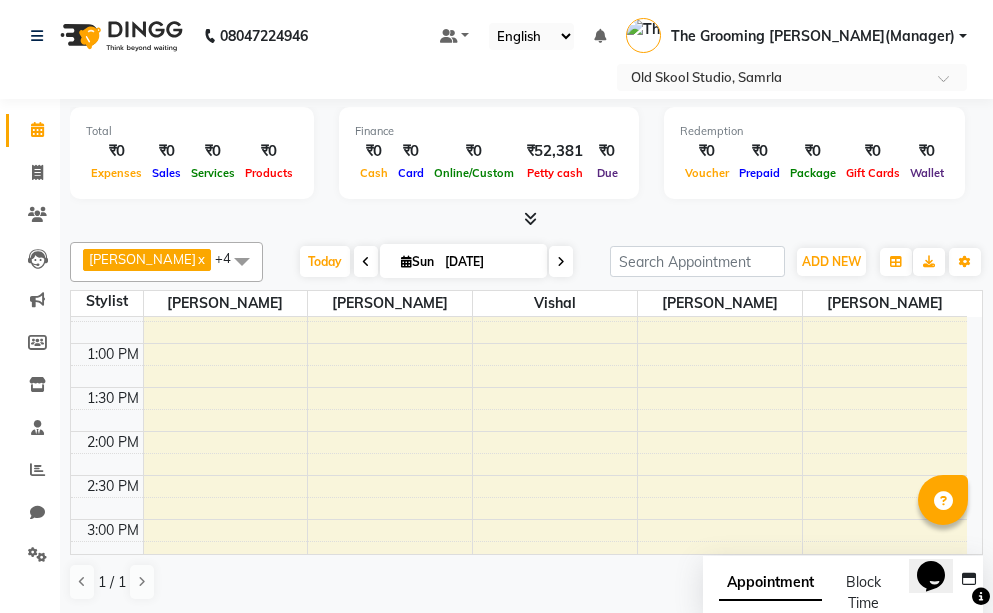 scroll, scrollTop: 400, scrollLeft: 0, axis: vertical 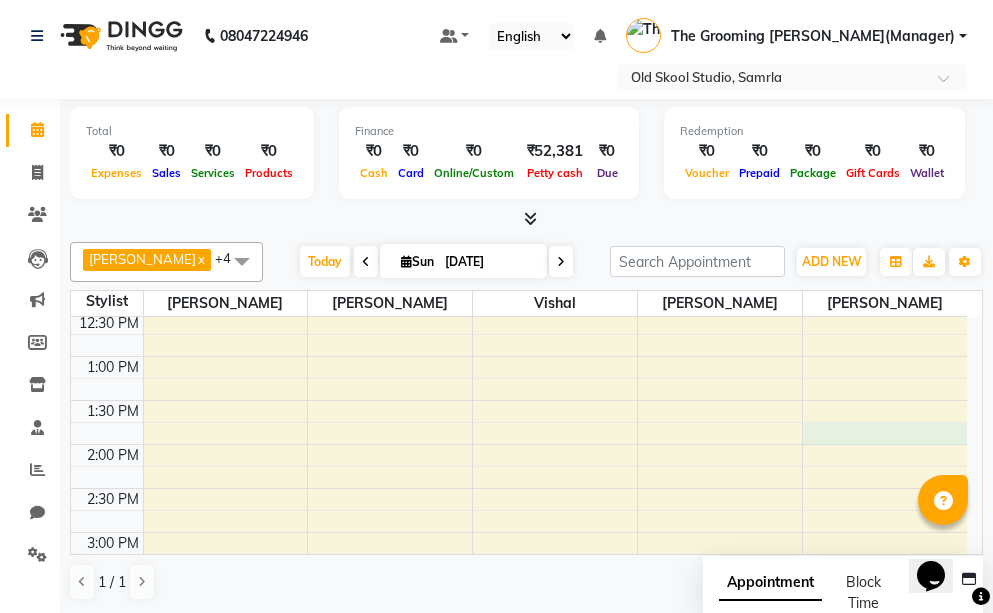 click on "8:00 AM 8:30 AM 9:00 AM 9:30 AM 10:00 AM 10:30 AM 11:00 AM 11:30 AM 12:00 PM 12:30 PM 1:00 PM 1:30 PM 2:00 PM 2:30 PM 3:00 PM 3:30 PM 4:00 PM 4:30 PM 5:00 PM 5:30 PM 6:00 PM 6:30 PM 7:00 PM 7:30 PM 8:00 PM 8:30 PM             [PERSON_NAME], TK03, 09:45 AM-09:55 AM, Hair - Head Massage ([DEMOGRAPHIC_DATA])             [PERSON_NAME], TK01, 11:30 AM-11:40 AM, Hair - Cutting ([DEMOGRAPHIC_DATA])             [PERSON_NAME], TK01, 11:45 AM-11:55 AM, Hair - [PERSON_NAME] ([DEMOGRAPHIC_DATA])             [PERSON_NAME], TK04, 04:00 PM-04:10 PM, Hair - [PERSON_NAME] ([DEMOGRAPHIC_DATA])             [PERSON_NAME], TK02, 10:15 AM-11:00 AM, Nail Extension - Power Polish ([DEMOGRAPHIC_DATA])             [PERSON_NAME], TK02, 11:00 AM-11:30 AM, (Manicure/Pedicure) - Treatment Manicure Pedicure (Raga) ([DEMOGRAPHIC_DATA])" at bounding box center (519, 488) 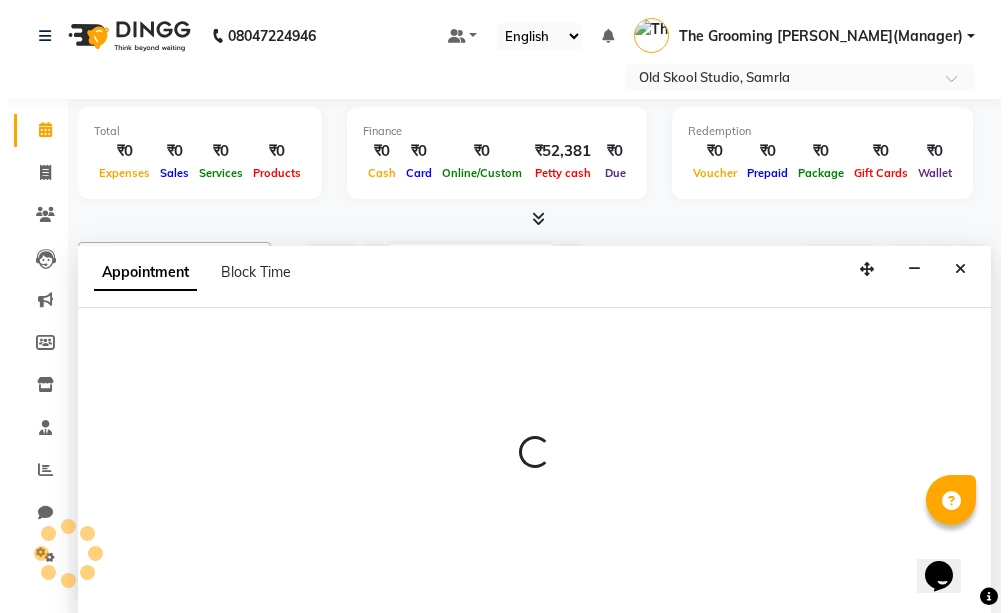 scroll, scrollTop: 1, scrollLeft: 0, axis: vertical 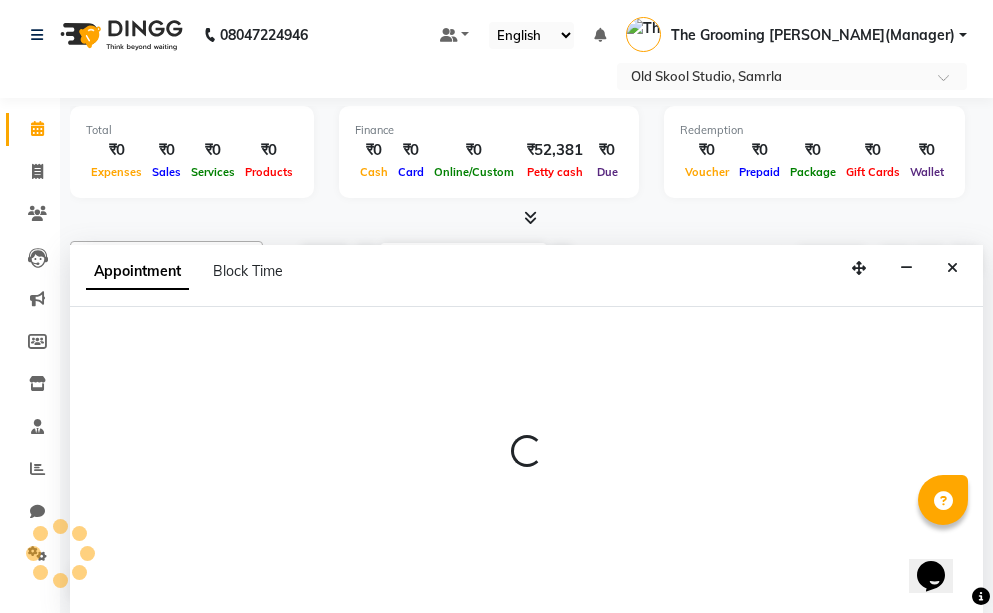 select on "85585" 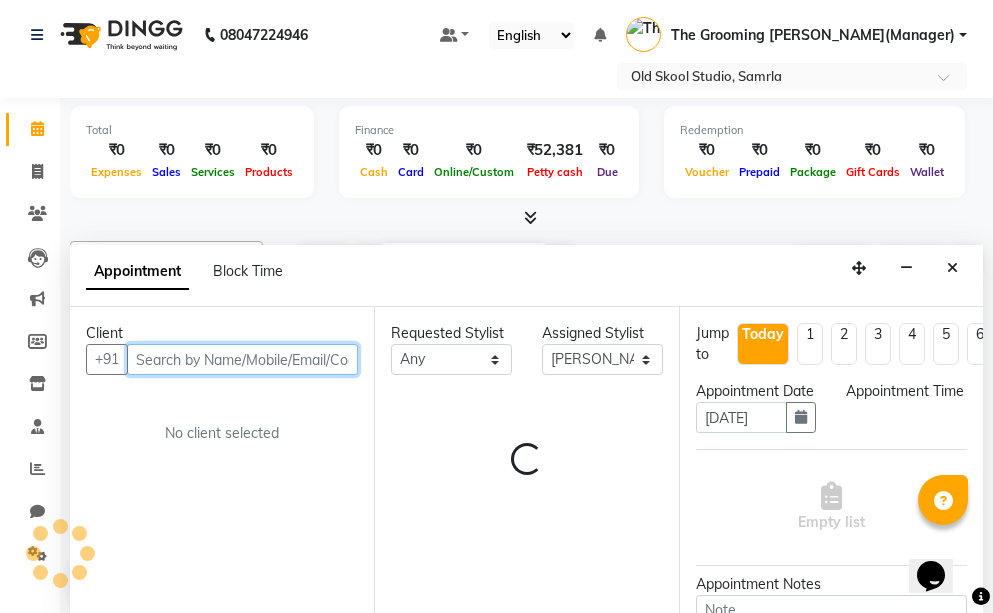 select on "825" 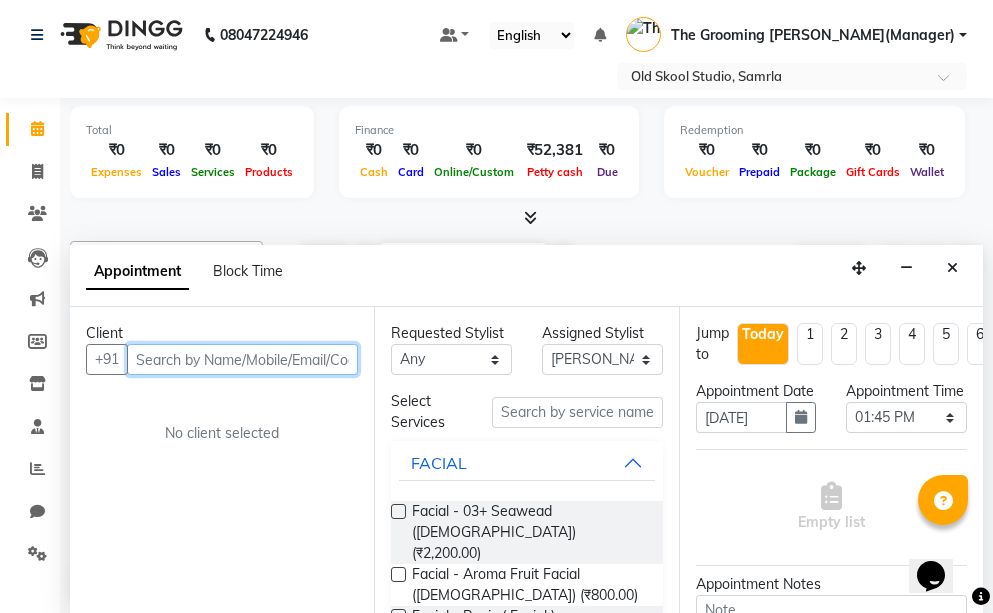 click at bounding box center (242, 359) 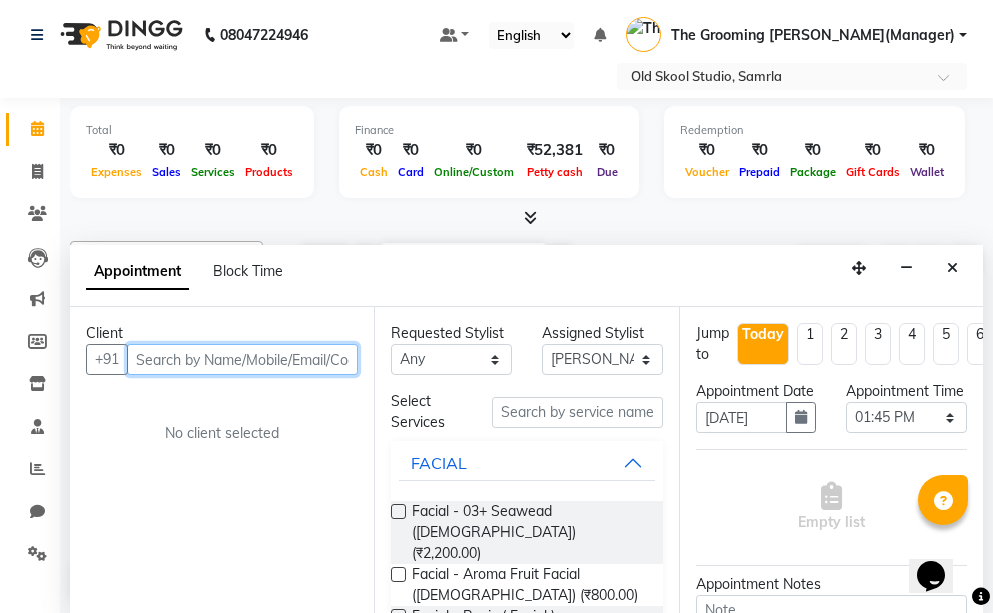 paste on "8437900272" 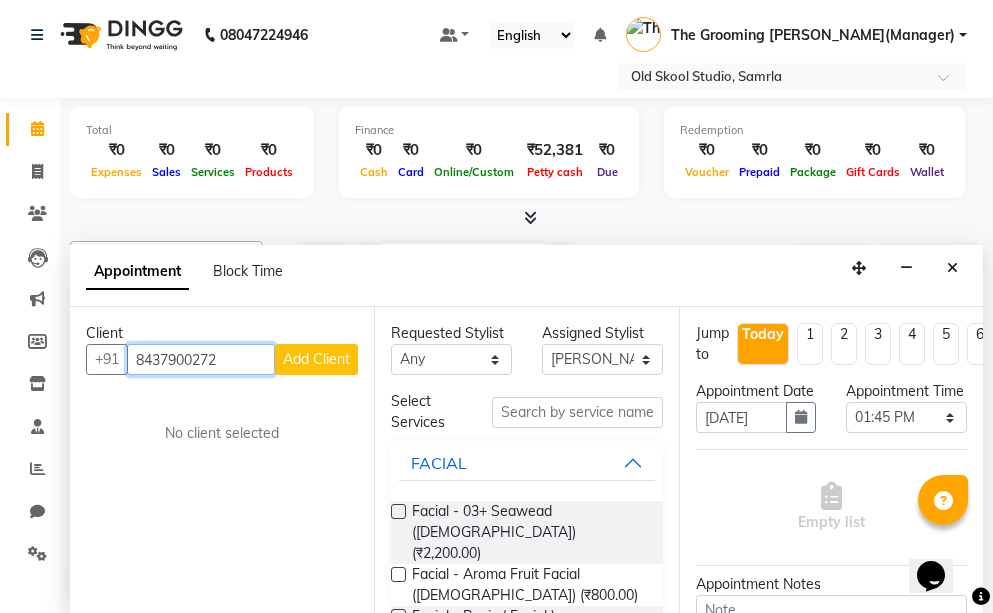 type on "8437900272" 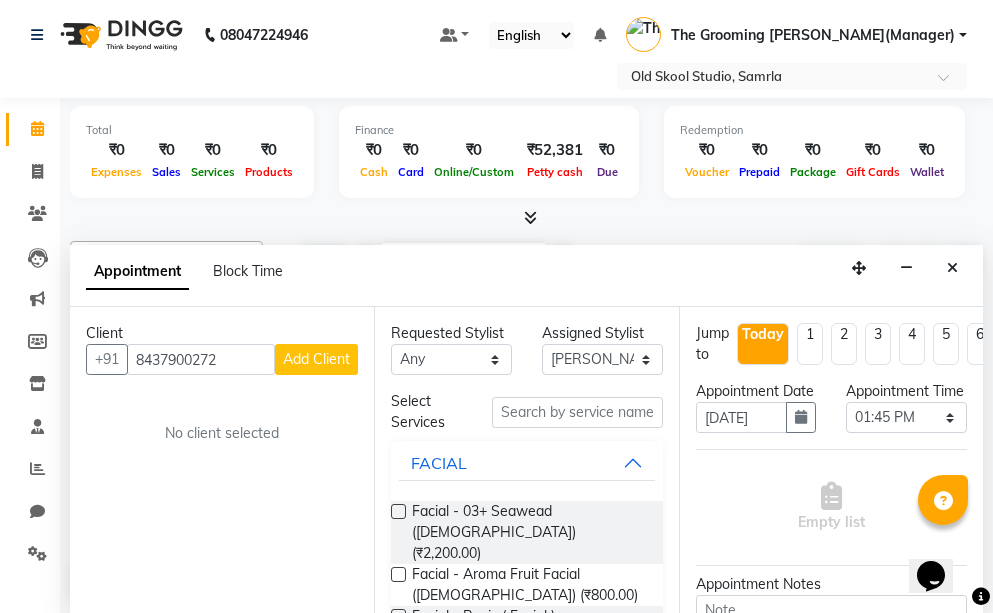 click on "Add Client" at bounding box center (316, 359) 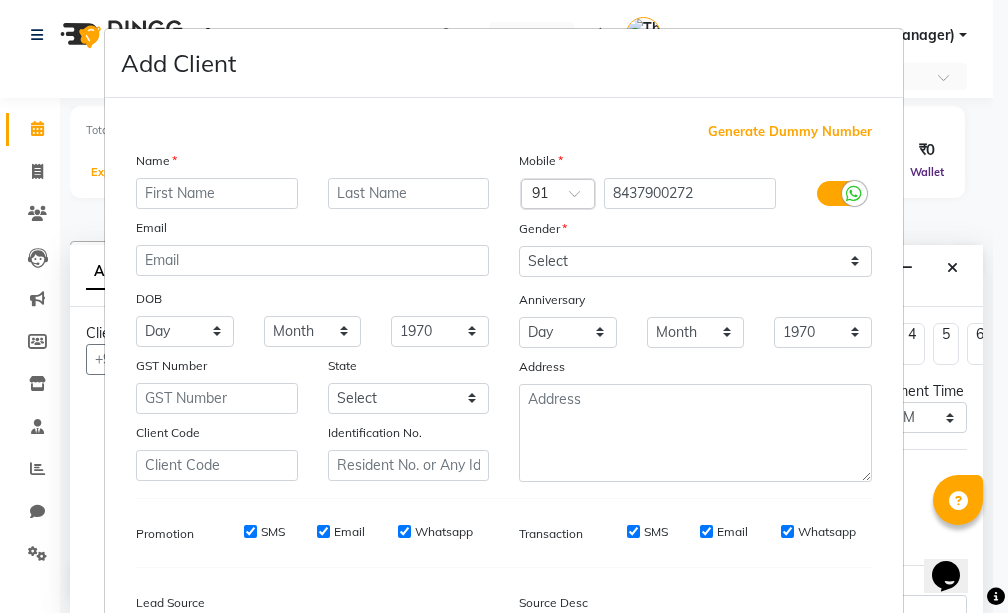 click at bounding box center (217, 193) 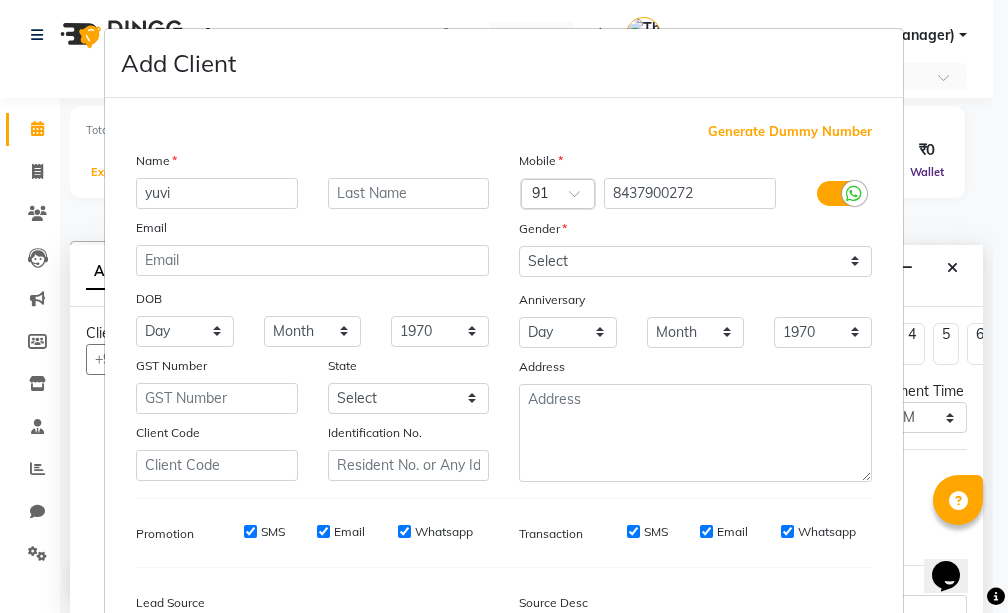 type on "yuvi" 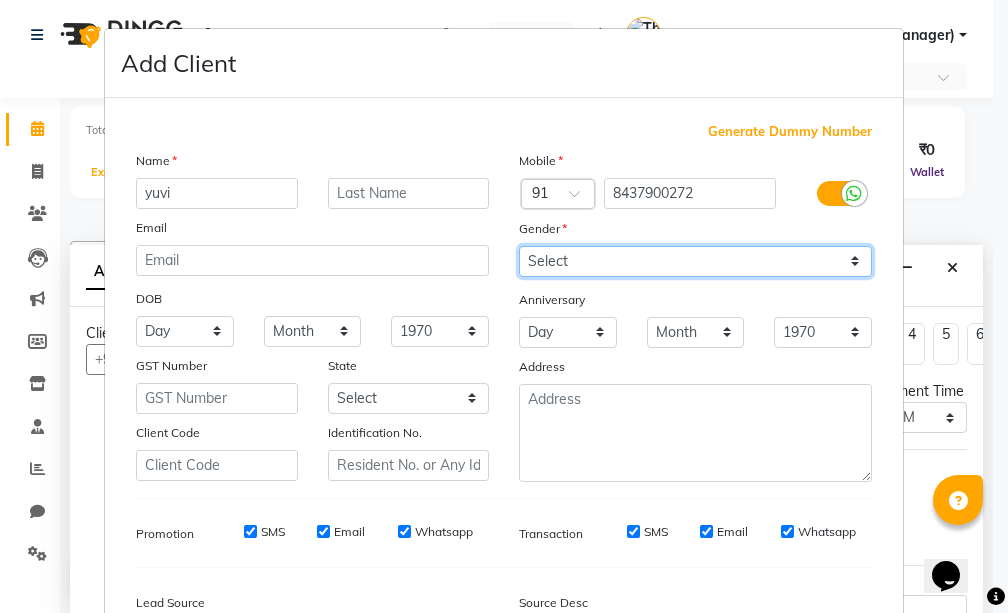 click on "Select [DEMOGRAPHIC_DATA] [DEMOGRAPHIC_DATA] Other Prefer Not To Say" at bounding box center [695, 261] 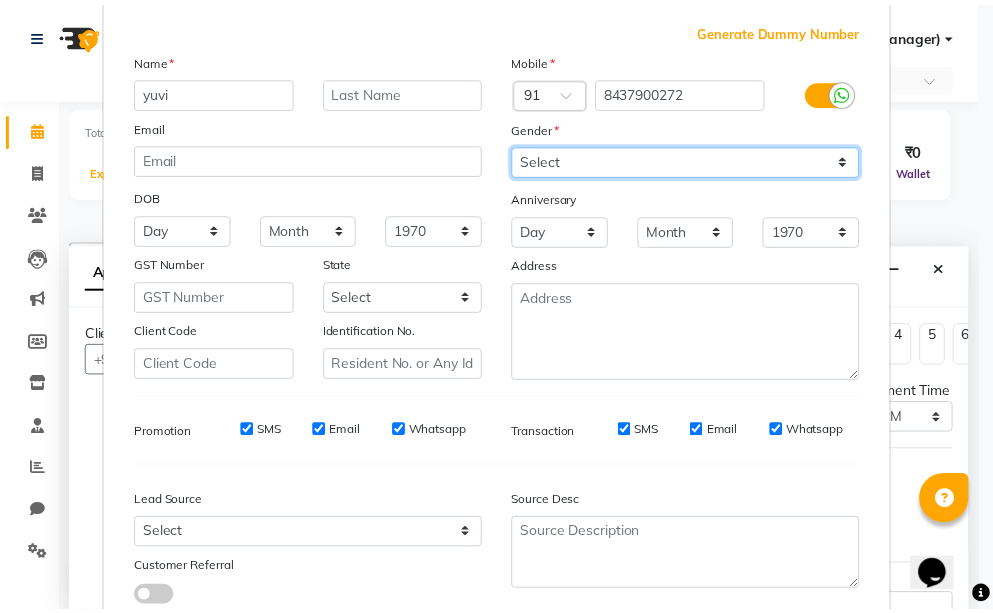 scroll, scrollTop: 236, scrollLeft: 0, axis: vertical 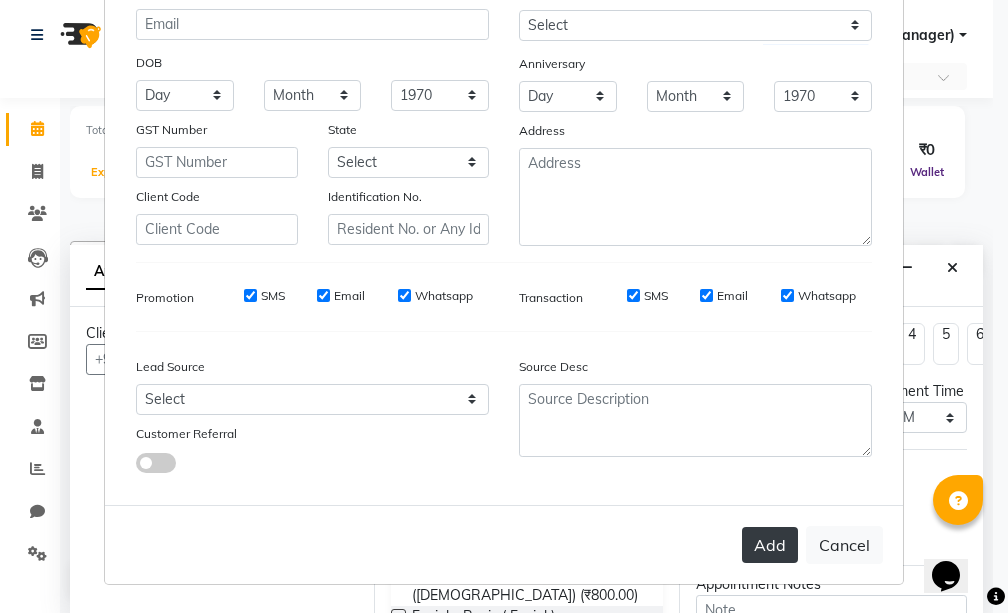 click on "Add" at bounding box center (770, 545) 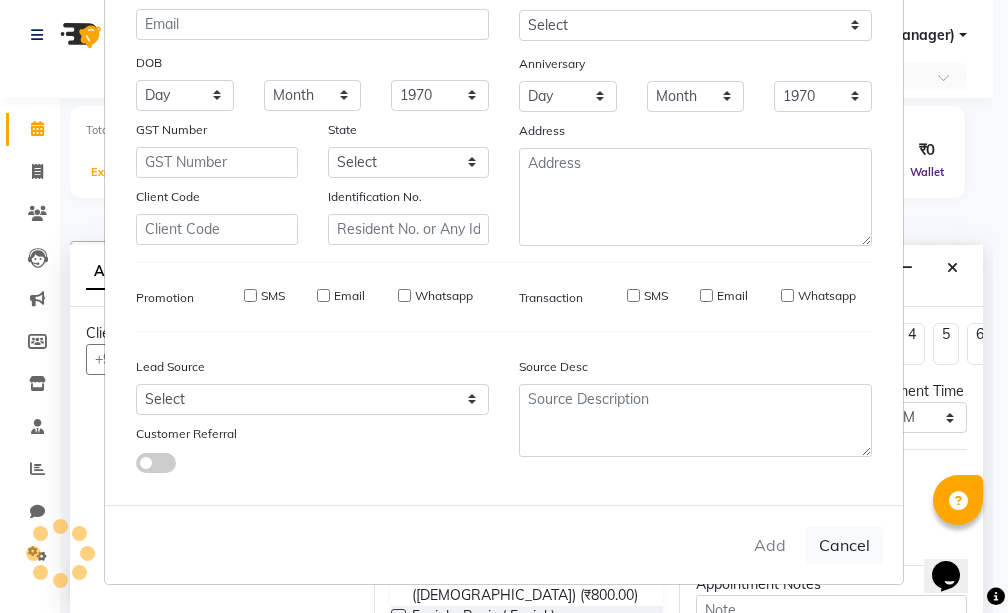 type 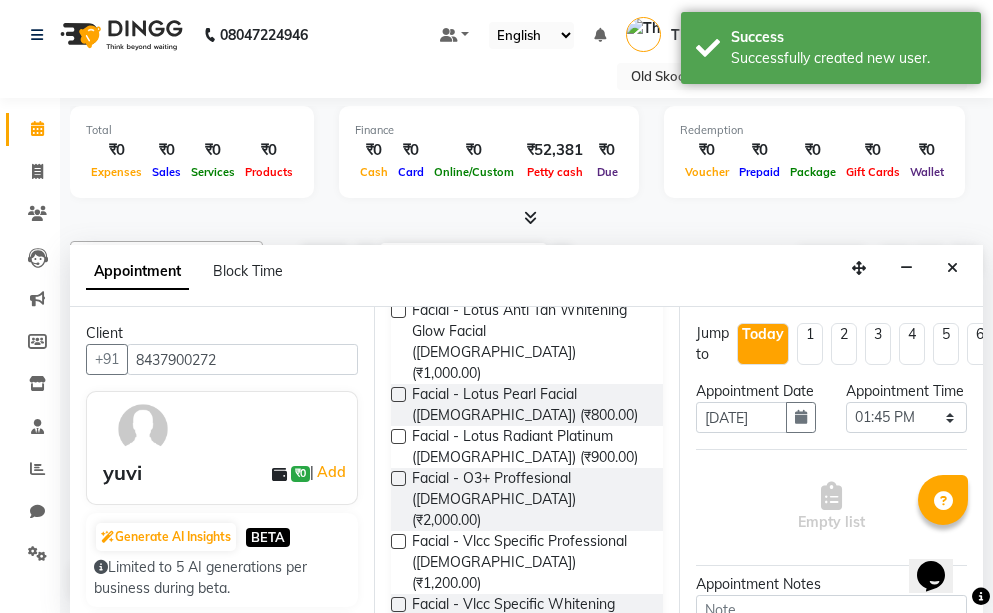 scroll, scrollTop: 700, scrollLeft: 0, axis: vertical 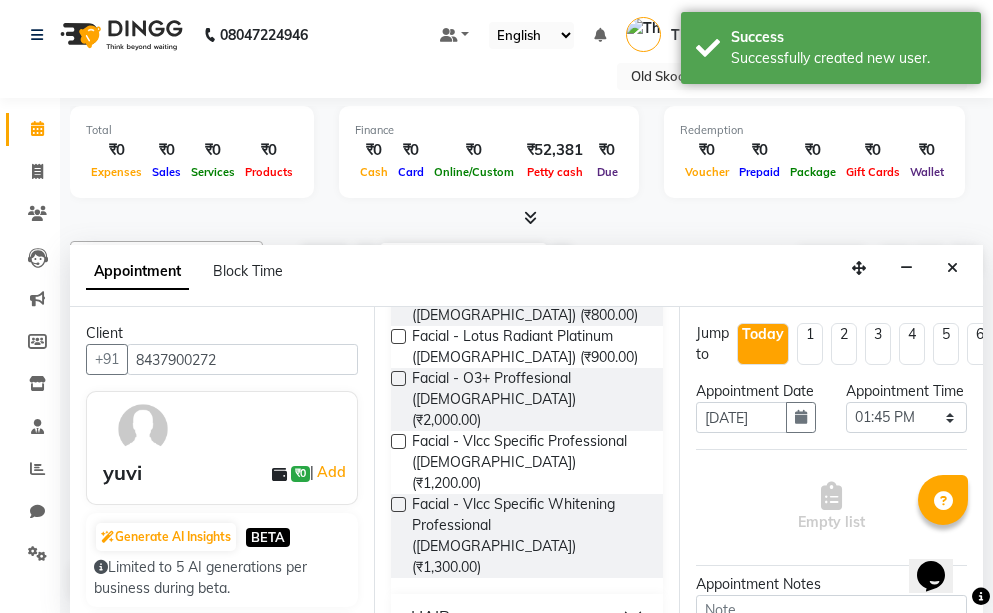 click on "HAIR" at bounding box center [526, 616] 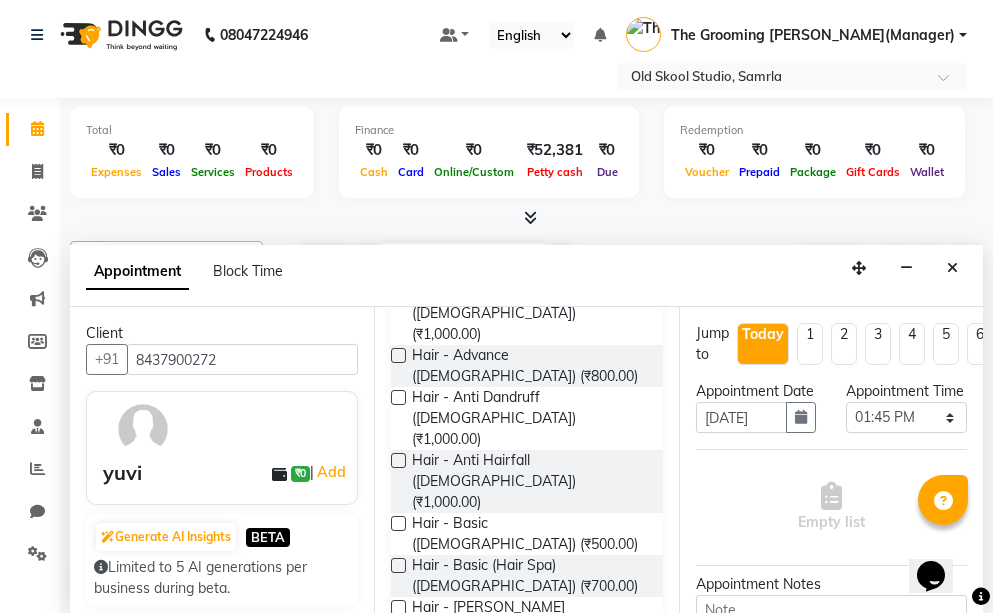 scroll, scrollTop: 1100, scrollLeft: 0, axis: vertical 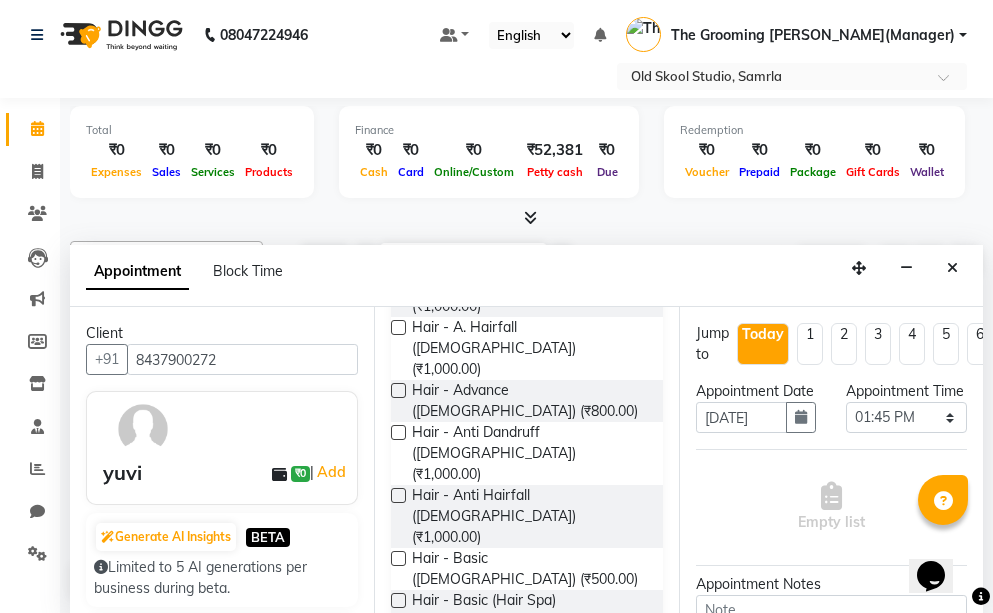 click on "Hair - Cutting ([DEMOGRAPHIC_DATA]) (₹150.00)" at bounding box center (526, 842) 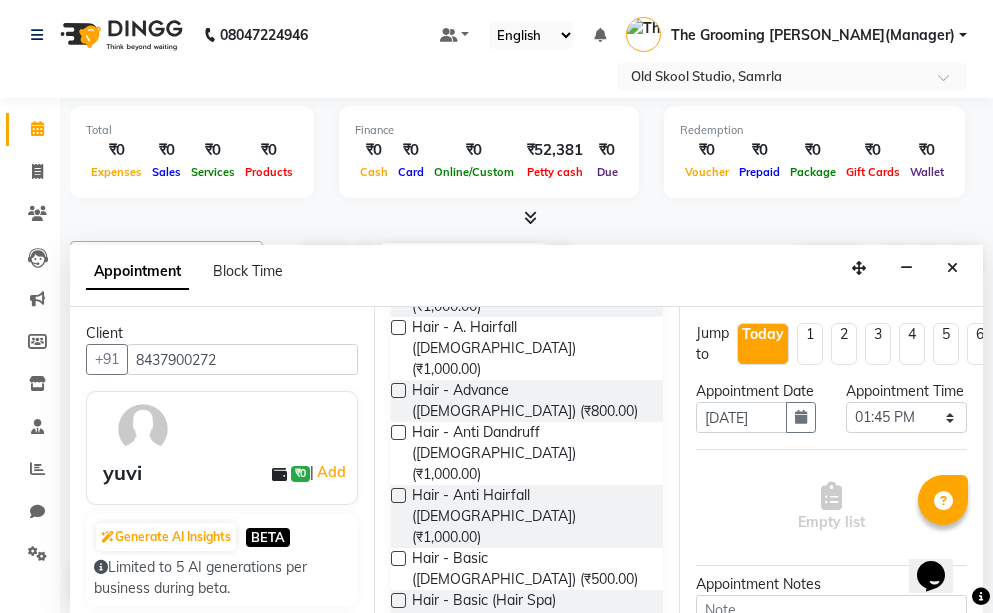 click at bounding box center [398, 831] 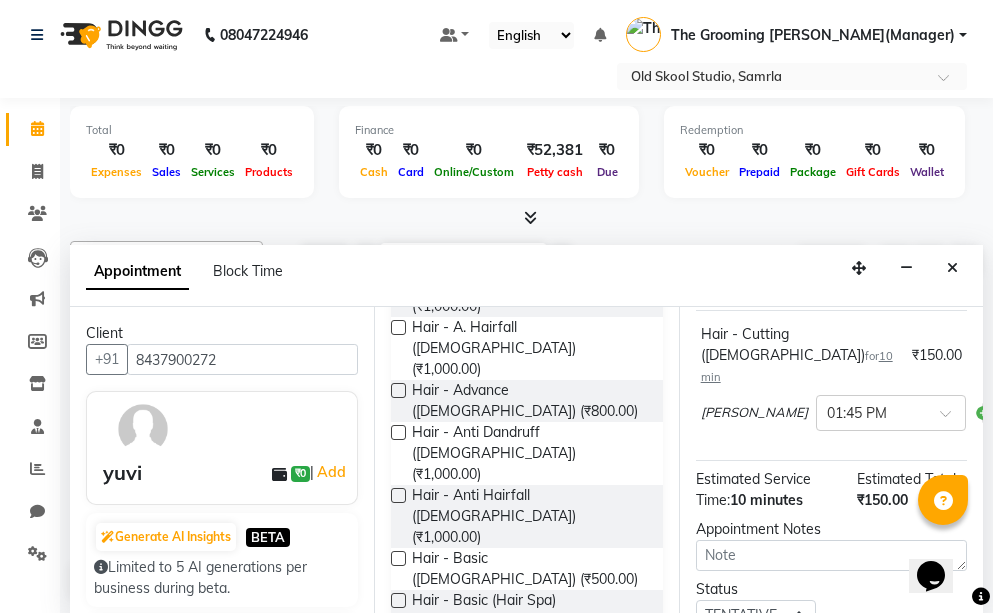 scroll, scrollTop: 339, scrollLeft: 0, axis: vertical 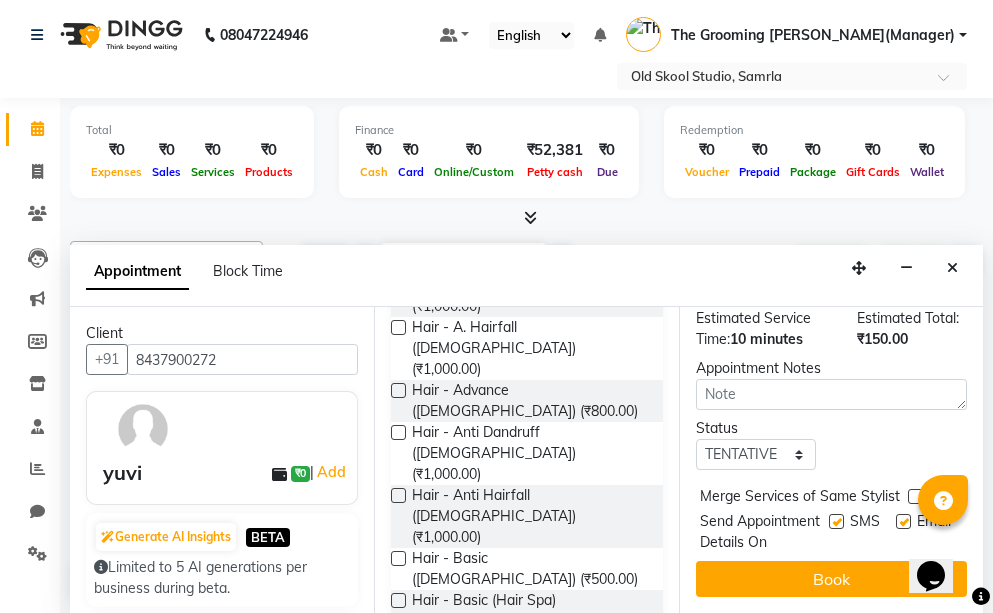 click on "Hair - Cutting ([DEMOGRAPHIC_DATA]) (₹150.00)" at bounding box center [529, 842] 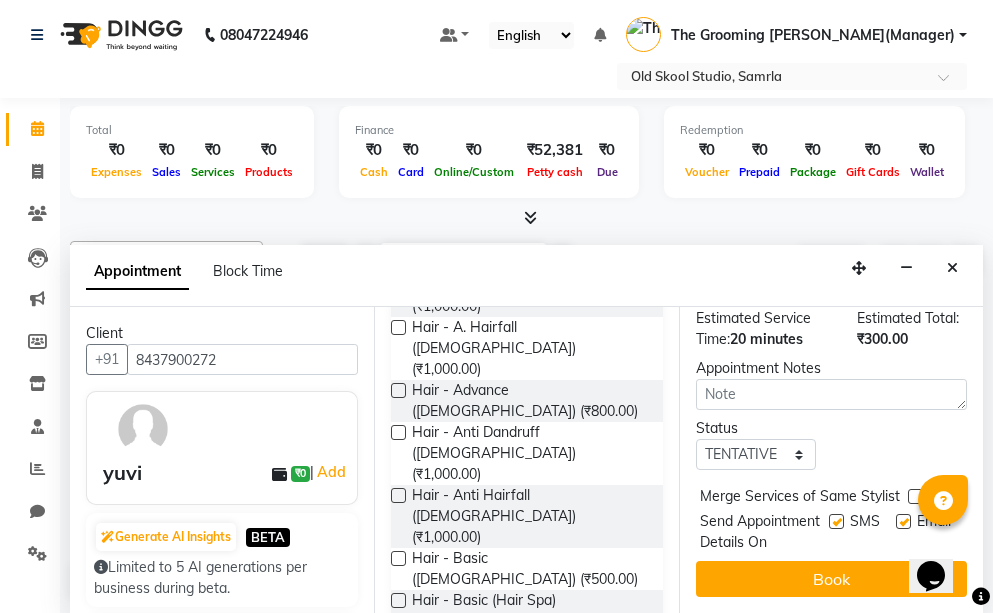 click at bounding box center [398, 831] 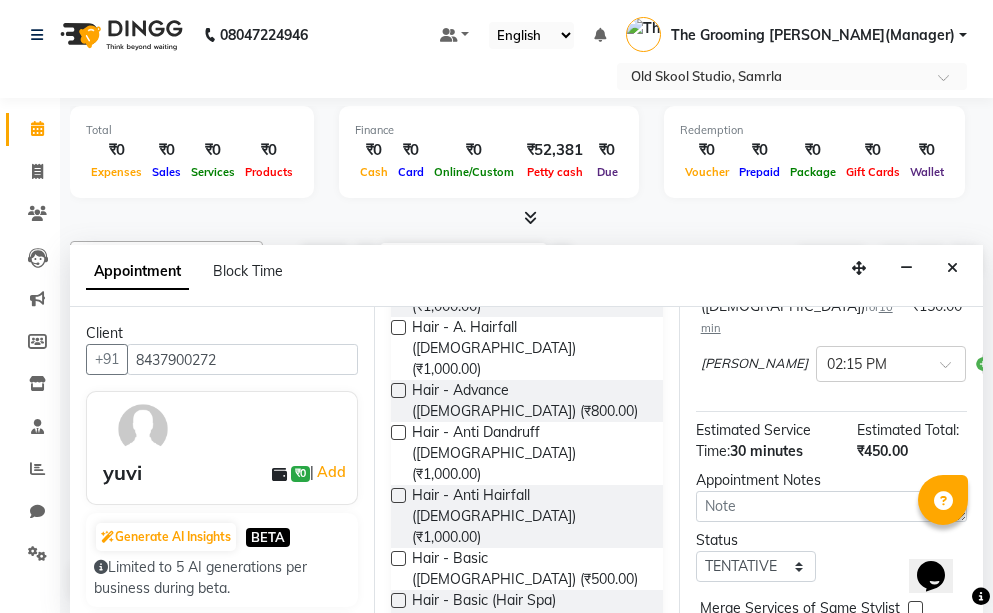 scroll, scrollTop: 569, scrollLeft: 0, axis: vertical 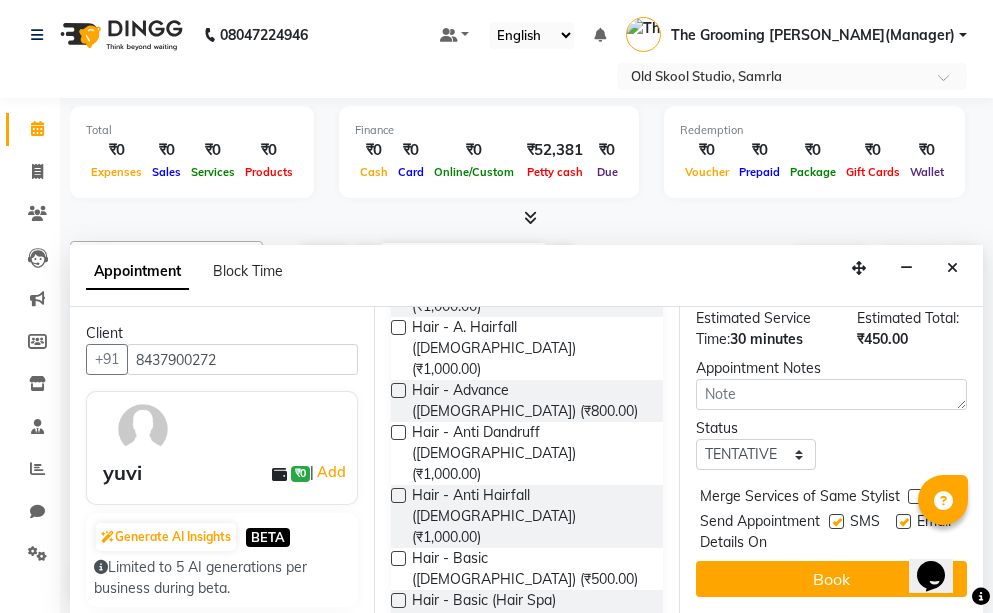 checkbox on "false" 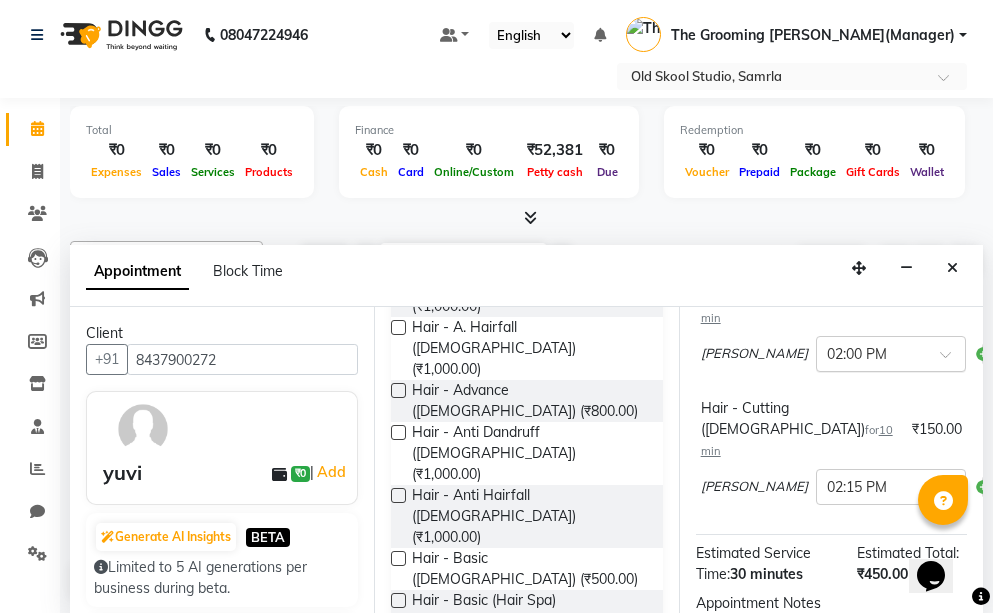 scroll, scrollTop: 269, scrollLeft: 0, axis: vertical 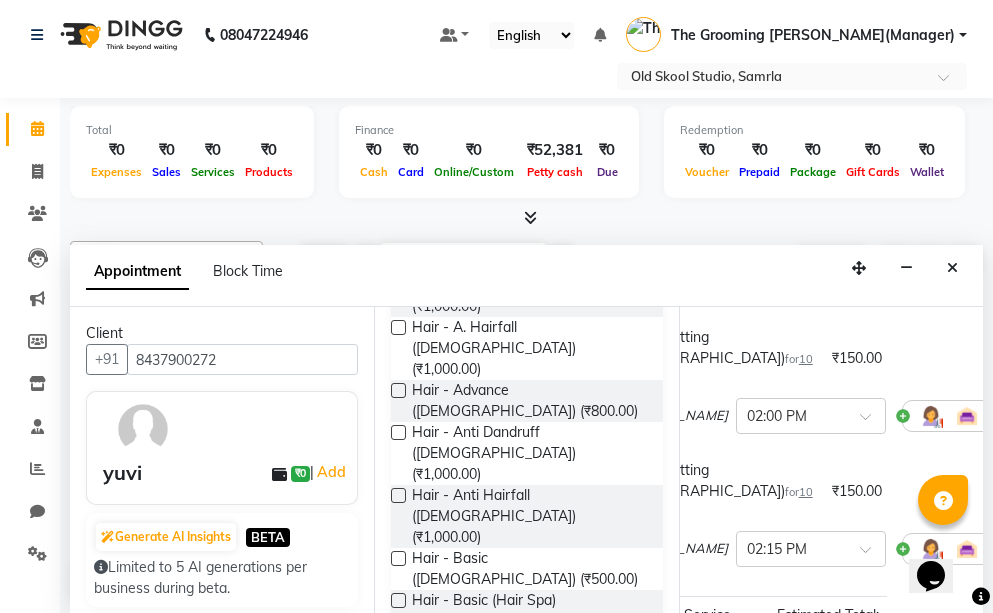 click at bounding box center [1010, 416] 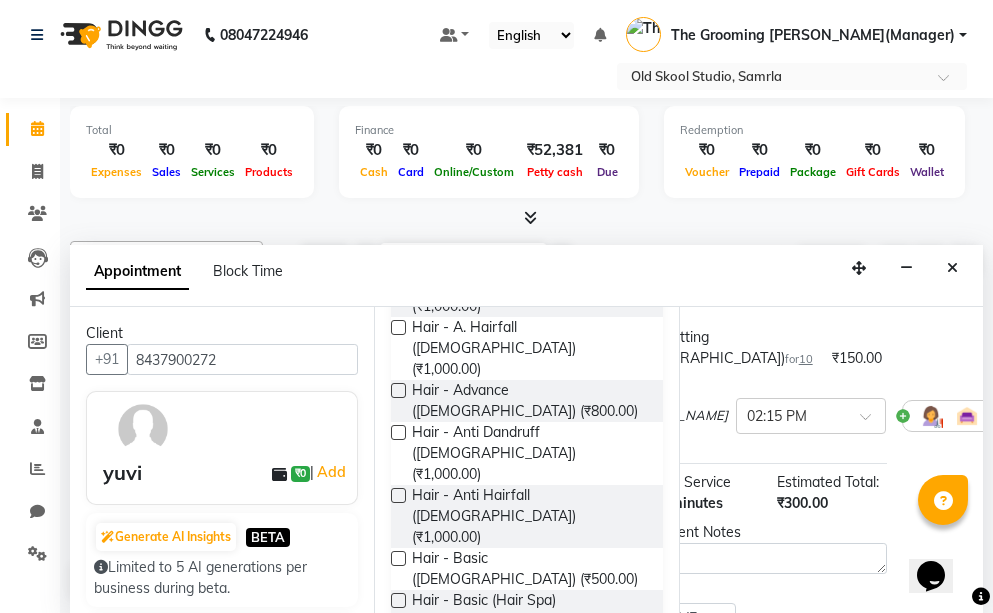 click on "Jump to [DATE] 1 2 3 4 5 6 7 8 Weeks Appointment Date [DATE] Appointment Time Select 09:00 AM 09:15 AM 09:30 AM 09:45 AM 10:00 AM 10:15 AM 10:30 AM 10:45 AM 11:00 AM 11:15 AM 11:30 AM 11:45 AM 12:00 PM 12:15 PM 12:30 PM 12:45 PM 01:00 PM 01:15 PM 01:30 PM 01:45 PM 02:00 PM 02:15 PM 02:30 PM 02:45 PM 03:00 PM 03:15 PM 03:30 PM 03:45 PM 04:00 PM 04:15 PM 04:30 PM 04:45 PM 05:00 PM 05:15 PM 05:30 PM 05:45 PM 06:00 PM 06:15 PM 06:30 PM 06:45 PM 07:00 PM 07:15 PM 07:30 PM 07:45 PM 08:00 PM Hair - Cutting ([DEMOGRAPHIC_DATA])   for  10 min ₹150.00 [PERSON_NAME] × 01:45 PM Hair - Cutting ([DEMOGRAPHIC_DATA])   for  10 min ₹150.00 [PERSON_NAME] × 02:15 PM Estimated Service Time:  20 minutes Estimated Total:  ₹300.00 Appointment Notes Status Select TENTATIVE CONFIRM CHECK-IN UPCOMING Merge Services of Same Stylist Send Appointment Details On SMS Email  Book" at bounding box center [831, 460] 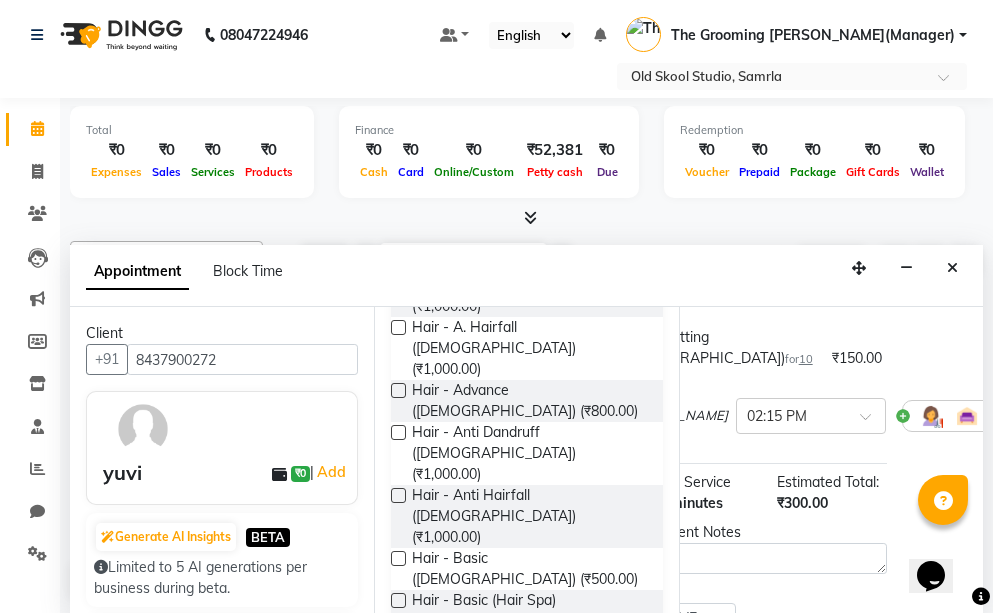 click at bounding box center [1010, 416] 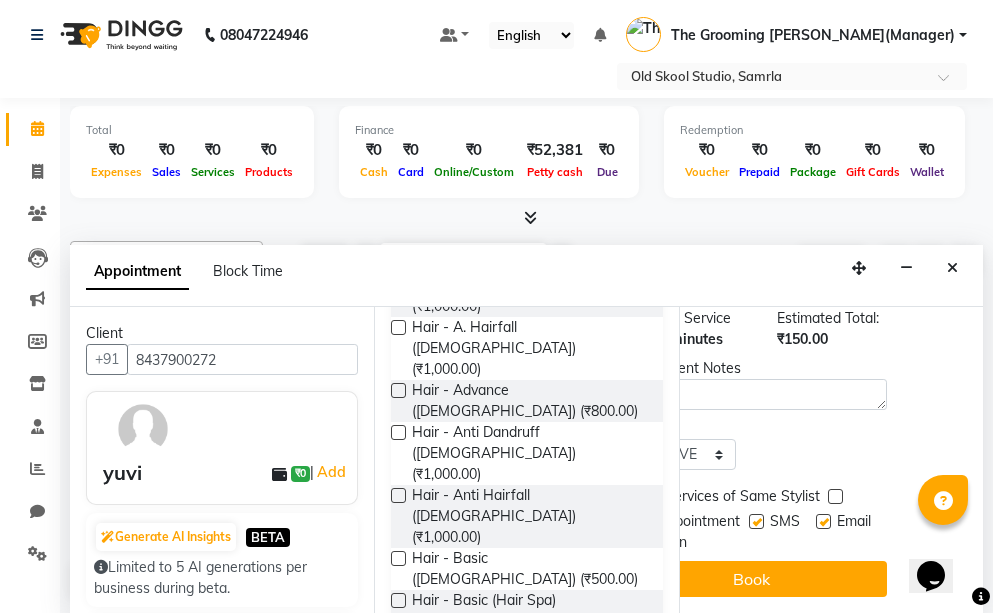 scroll, scrollTop: 339, scrollLeft: 80, axis: both 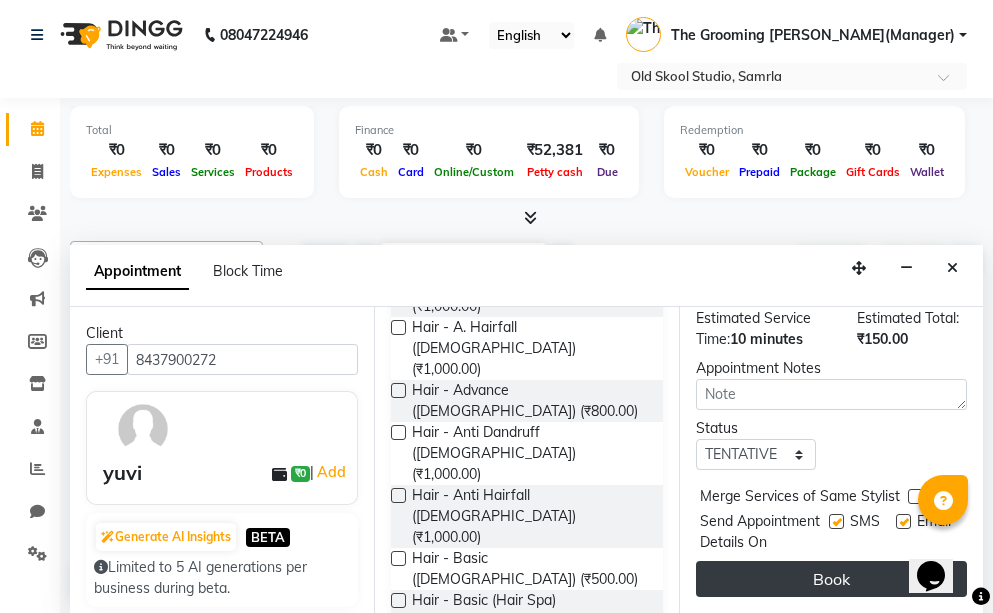 click on "Book" at bounding box center [831, 579] 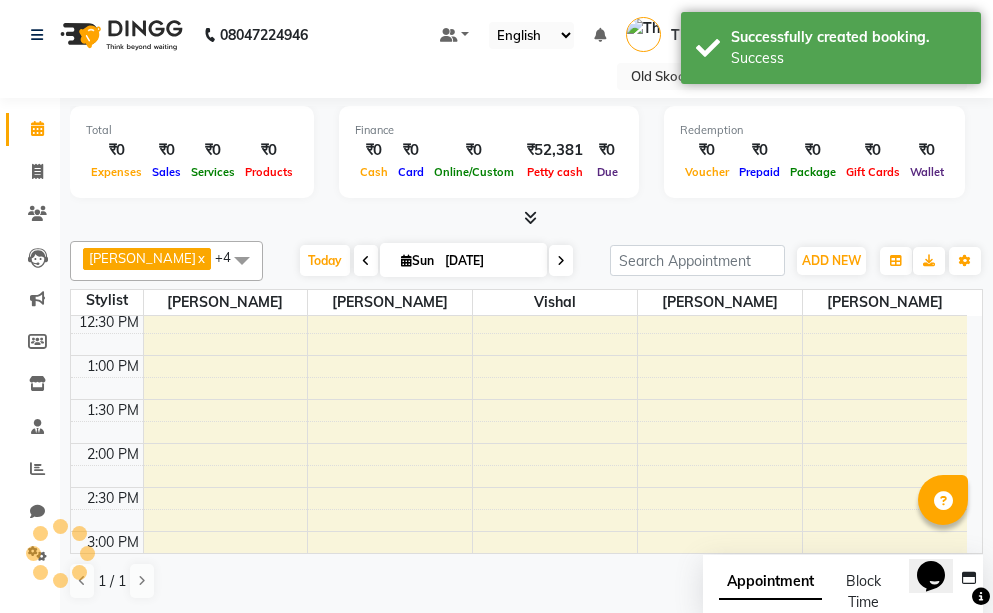 scroll, scrollTop: 0, scrollLeft: 0, axis: both 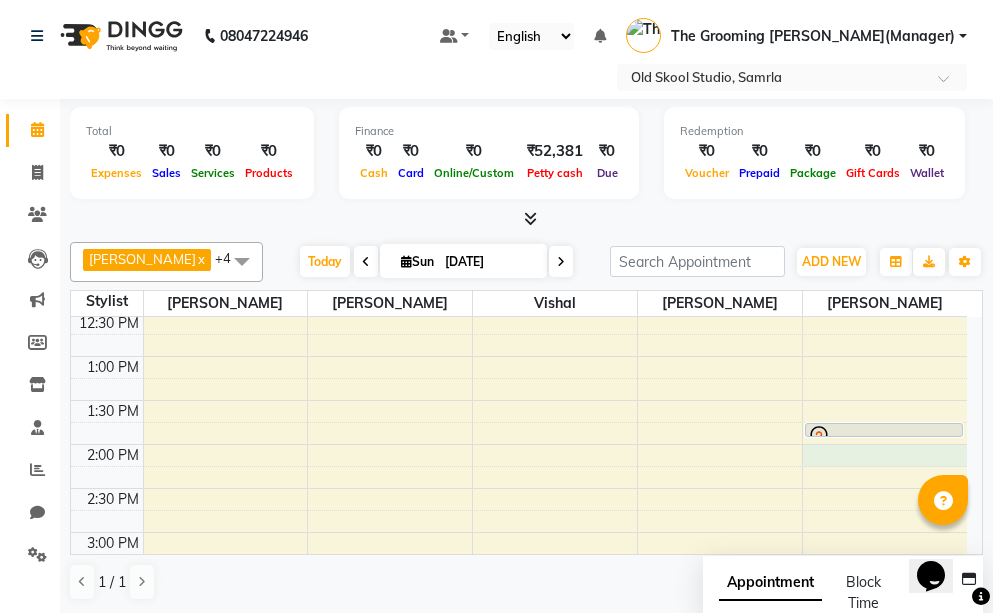 click on "8:00 AM 8:30 AM 9:00 AM 9:30 AM 10:00 AM 10:30 AM 11:00 AM 11:30 AM 12:00 PM 12:30 PM 1:00 PM 1:30 PM 2:00 PM 2:30 PM 3:00 PM 3:30 PM 4:00 PM 4:30 PM 5:00 PM 5:30 PM 6:00 PM 6:30 PM 7:00 PM 7:30 PM 8:00 PM 8:30 PM             [PERSON_NAME], TK03, 09:45 AM-09:55 AM, Hair - Head Massage ([DEMOGRAPHIC_DATA])             [PERSON_NAME], TK01, 11:30 AM-11:40 AM, Hair - Cutting ([DEMOGRAPHIC_DATA])             [PERSON_NAME], TK01, 11:45 AM-11:55 AM, Hair - [PERSON_NAME] ([DEMOGRAPHIC_DATA])             [PERSON_NAME], TK04, 04:00 PM-04:10 PM, Hair - [PERSON_NAME] ([DEMOGRAPHIC_DATA])             [PERSON_NAME], TK02, 10:15 AM-11:00 AM, Nail Extension - Power Polish ([DEMOGRAPHIC_DATA])             [PERSON_NAME], TK02, 11:00 AM-11:30 AM, (Manicure/Pedicure) - Treatment Manicure Pedicure (Raga) ([DEMOGRAPHIC_DATA])             yuvi, TK05, 01:45 PM-01:55 PM, Hair - Cutting ([DEMOGRAPHIC_DATA])" at bounding box center [519, 488] 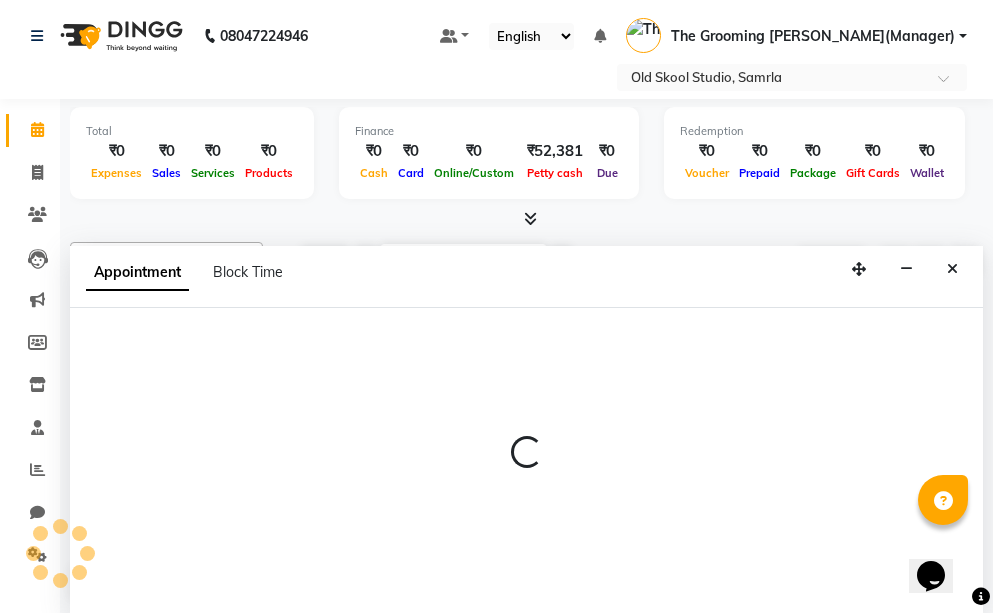 scroll, scrollTop: 1, scrollLeft: 0, axis: vertical 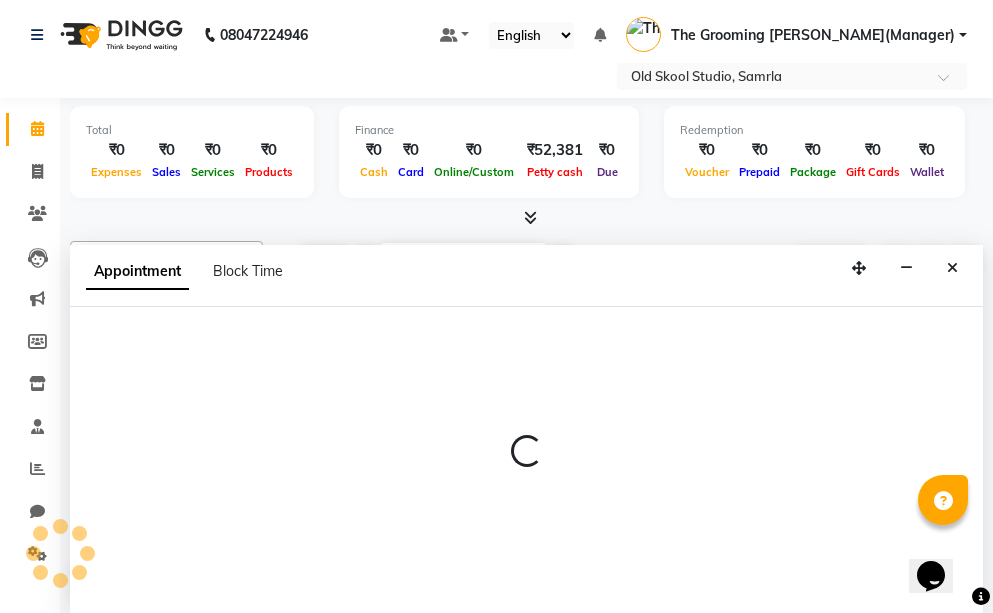 select on "85585" 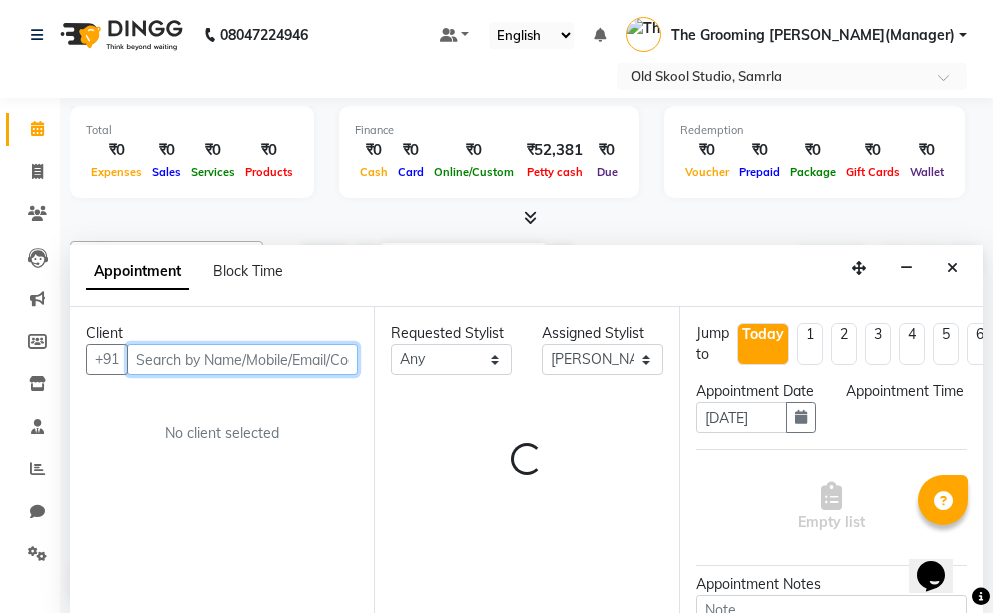 select on "840" 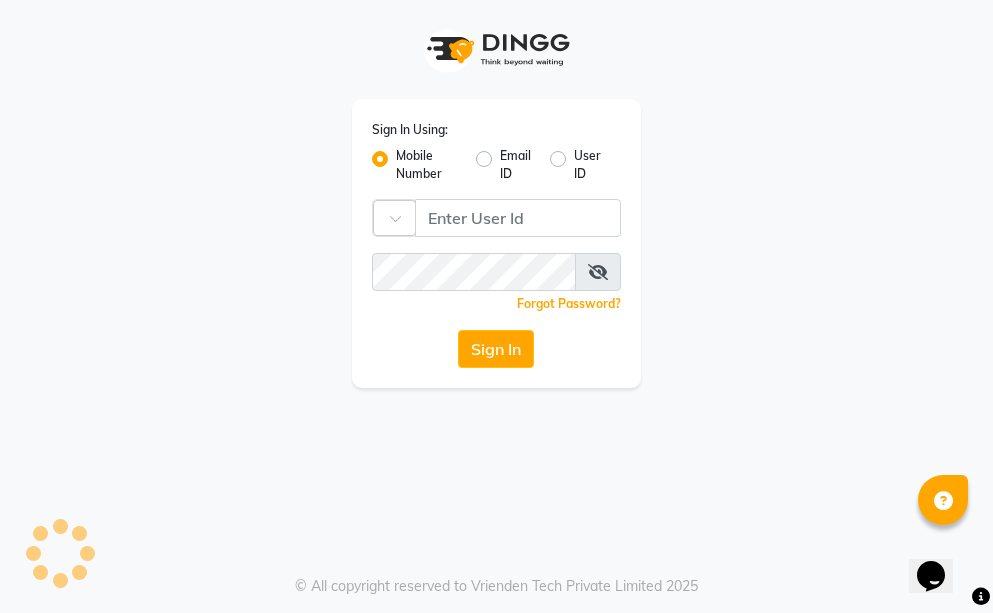 scroll, scrollTop: 0, scrollLeft: 0, axis: both 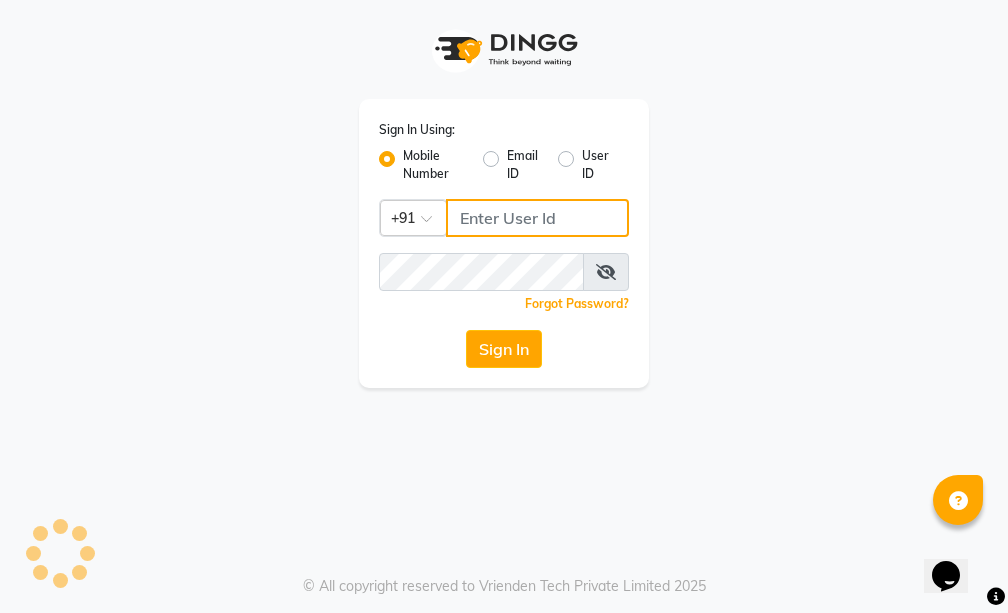 type on "7860000795" 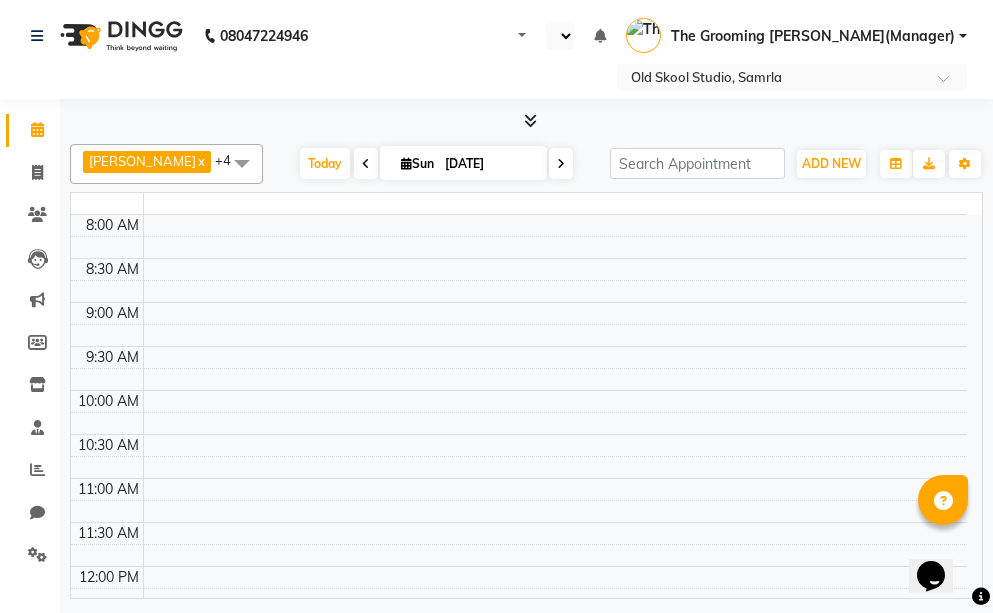 select on "en" 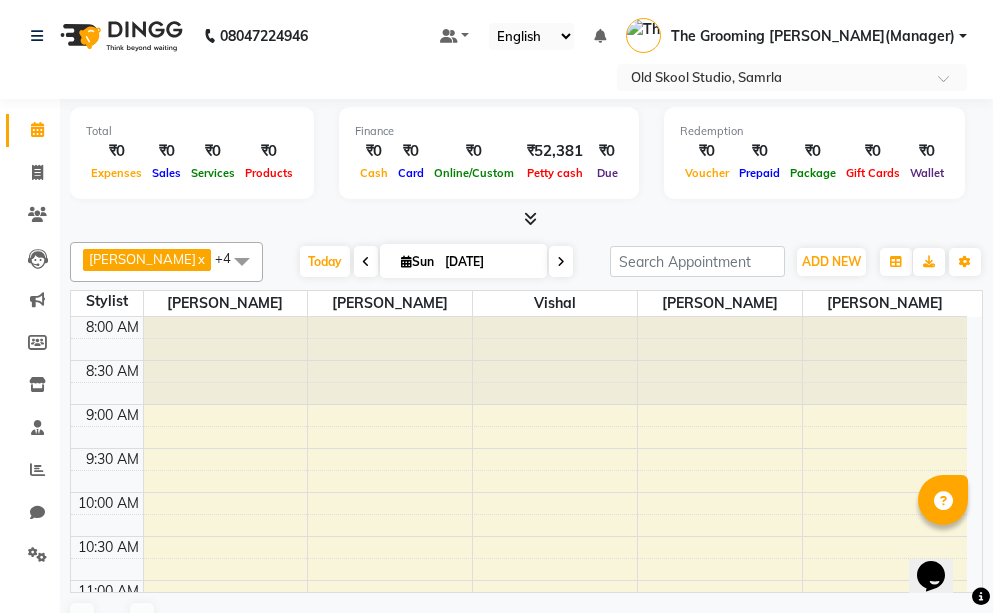 scroll, scrollTop: 0, scrollLeft: 0, axis: both 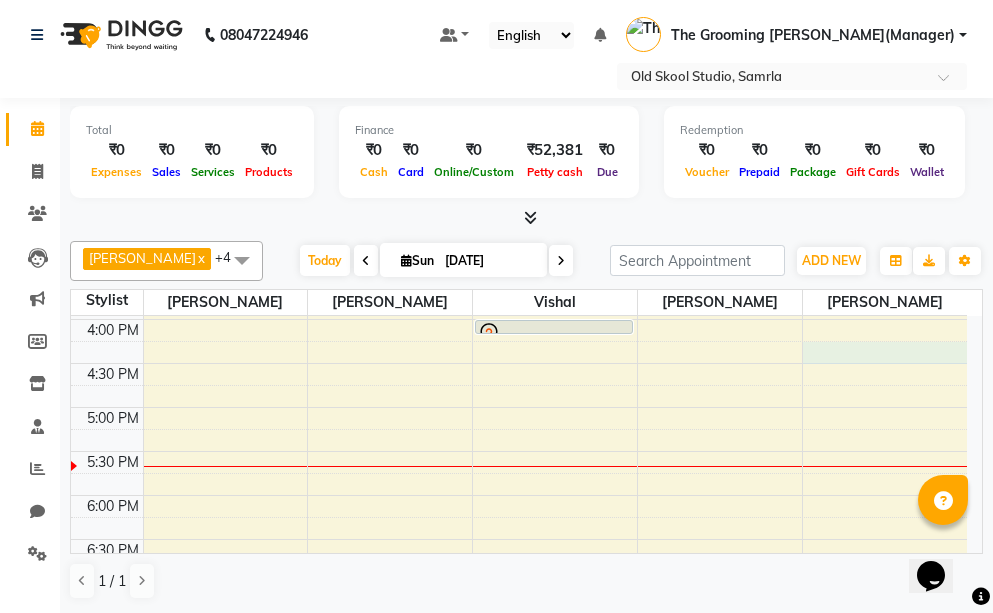 click on "8:00 AM 8:30 AM 9:00 AM 9:30 AM 10:00 AM 10:30 AM 11:00 AM 11:30 AM 12:00 PM 12:30 PM 1:00 PM 1:30 PM 2:00 PM 2:30 PM 3:00 PM 3:30 PM 4:00 PM 4:30 PM 5:00 PM 5:30 PM 6:00 PM 6:30 PM 7:00 PM 7:30 PM 8:00 PM 8:30 PM             [PERSON_NAME], TK03, 09:45 AM-09:55 AM, Hair - Head Massage ([DEMOGRAPHIC_DATA])             [PERSON_NAME], TK01, 11:30 AM-11:40 AM, Hair - Cutting ([DEMOGRAPHIC_DATA])             [PERSON_NAME], TK01, 11:45 AM-11:55 AM, Hair - [PERSON_NAME] ([DEMOGRAPHIC_DATA])             [PERSON_NAME], TK04, 04:00 PM-04:10 PM, Hair - [PERSON_NAME] ([DEMOGRAPHIC_DATA])             [PERSON_NAME], TK02, 10:15 AM-11:00 AM, Nail Extension - Power Polish ([DEMOGRAPHIC_DATA])             [PERSON_NAME], TK02, 11:00 AM-11:30 AM, (Manicure/Pedicure) - Treatment Manicure Pedicure (Raga) ([DEMOGRAPHIC_DATA])             yuvi, TK05, 01:45 PM-01:55 PM, Hair - Cutting ([DEMOGRAPHIC_DATA])" at bounding box center (519, 187) 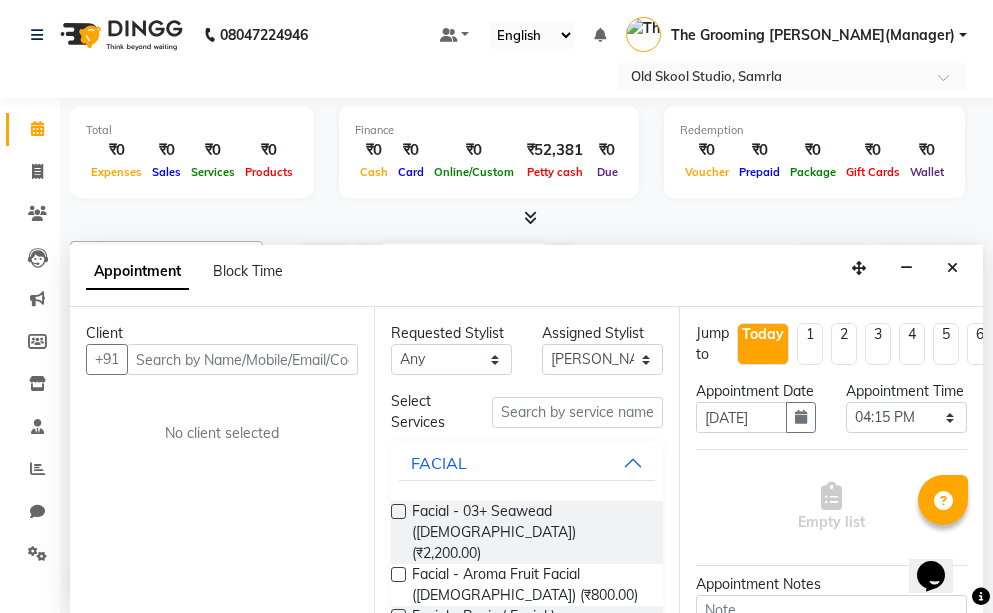 click at bounding box center [242, 359] 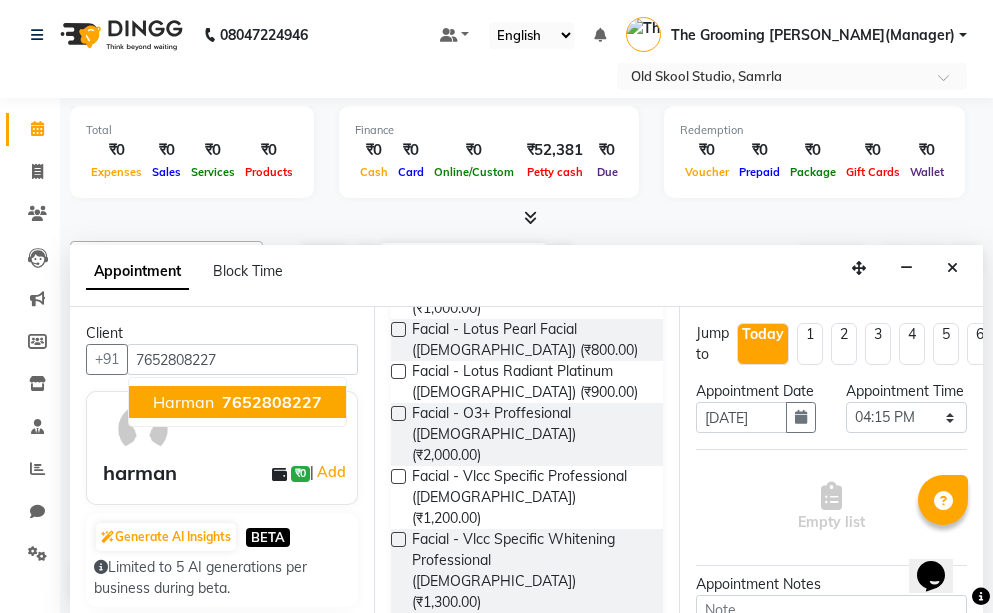 scroll, scrollTop: 700, scrollLeft: 0, axis: vertical 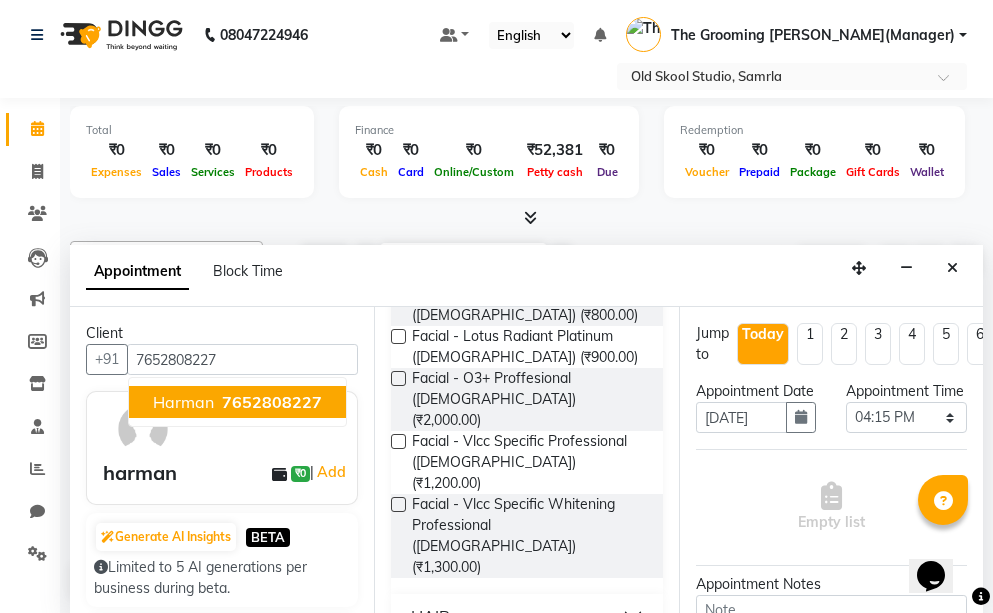 type on "7652808227" 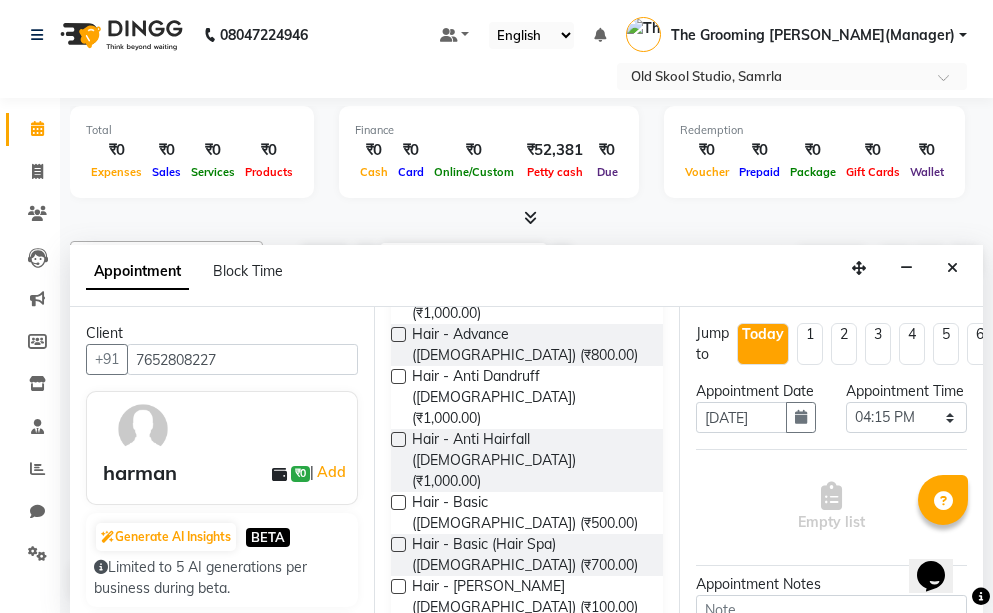 scroll, scrollTop: 1200, scrollLeft: 0, axis: vertical 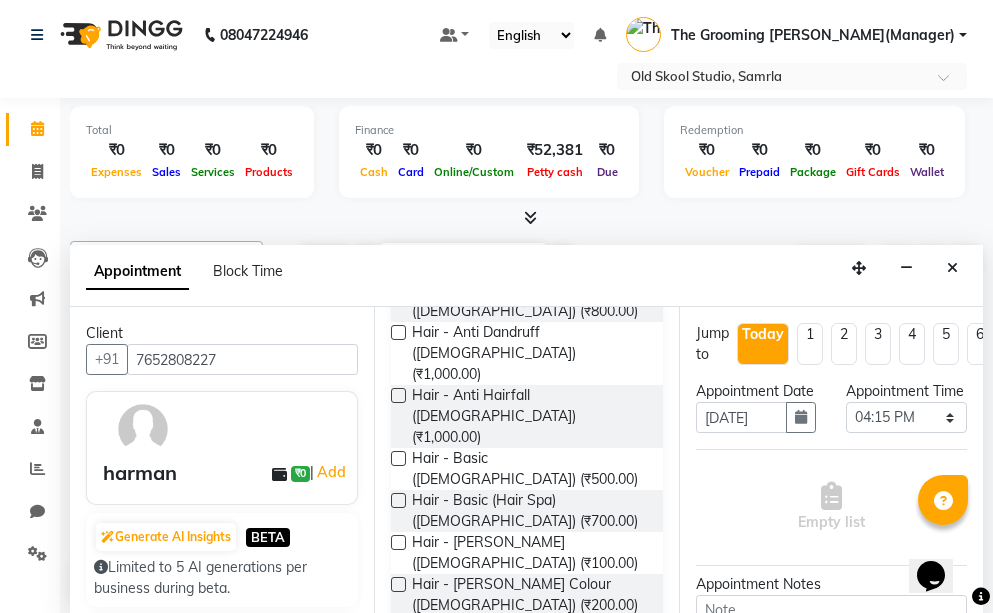 click on "Hair - Cutting ([DEMOGRAPHIC_DATA]) (₹150.00)" at bounding box center (526, 742) 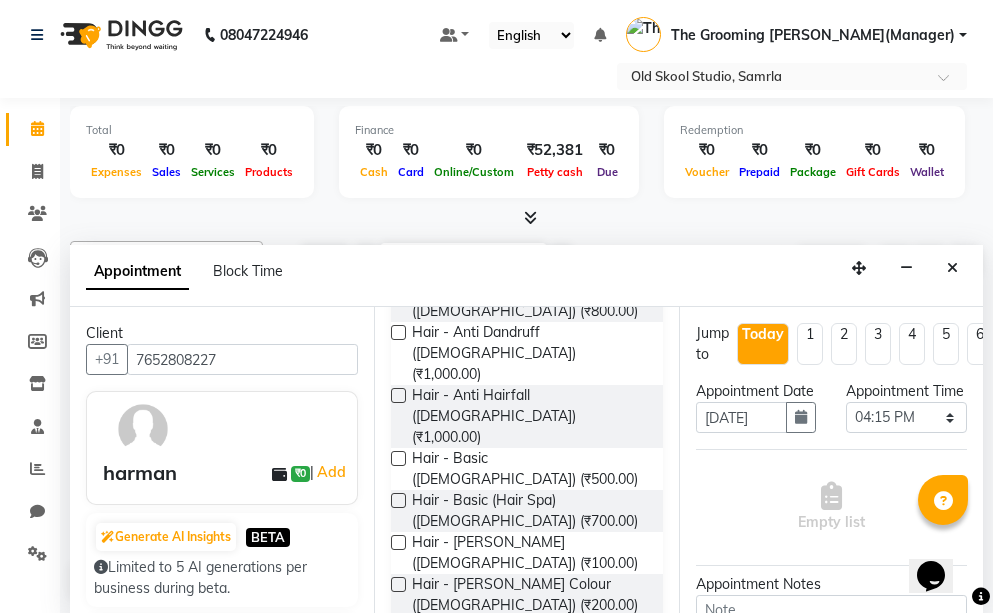 click at bounding box center (398, 731) 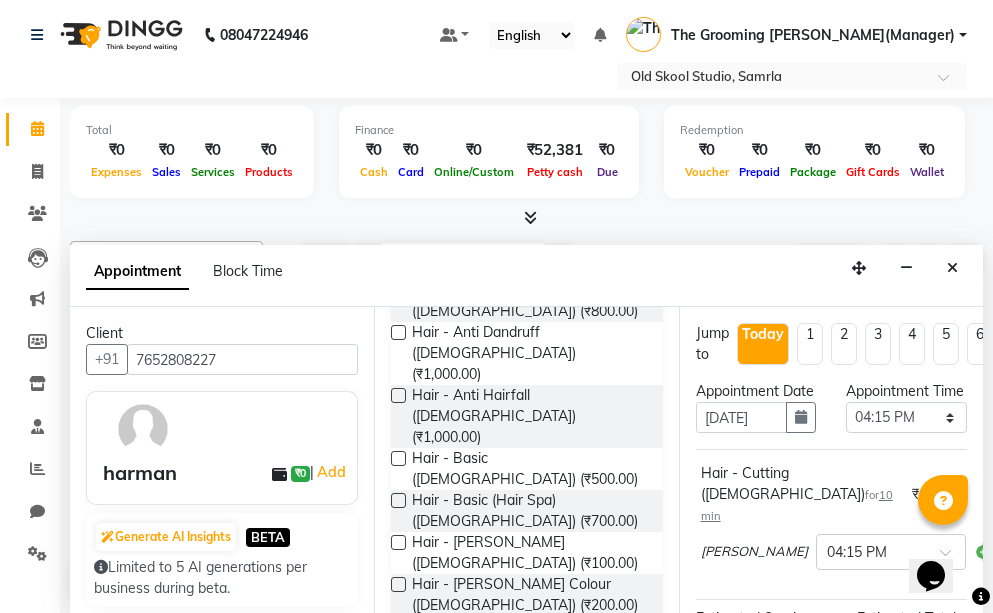checkbox on "false" 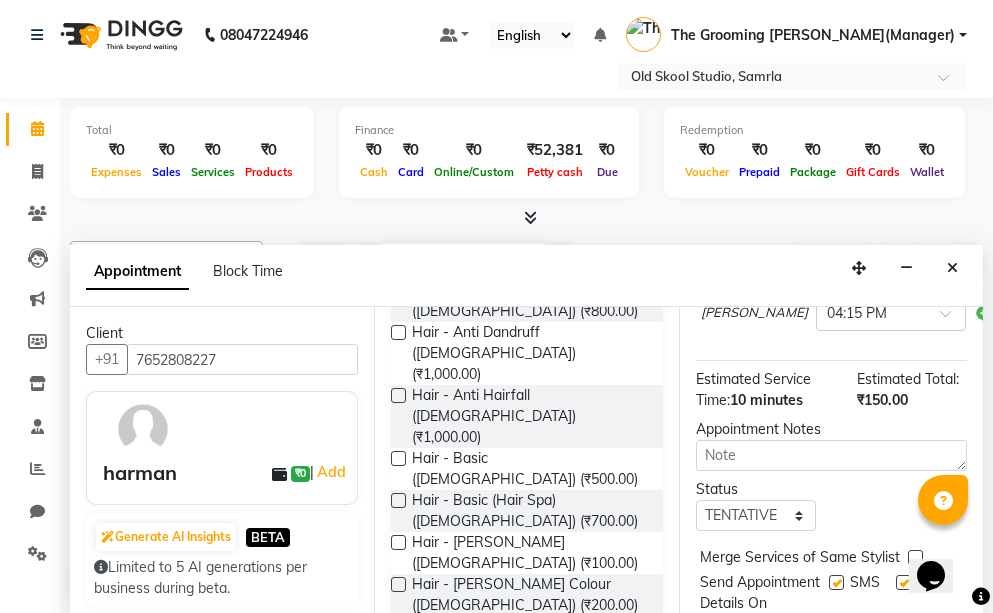 scroll, scrollTop: 339, scrollLeft: 0, axis: vertical 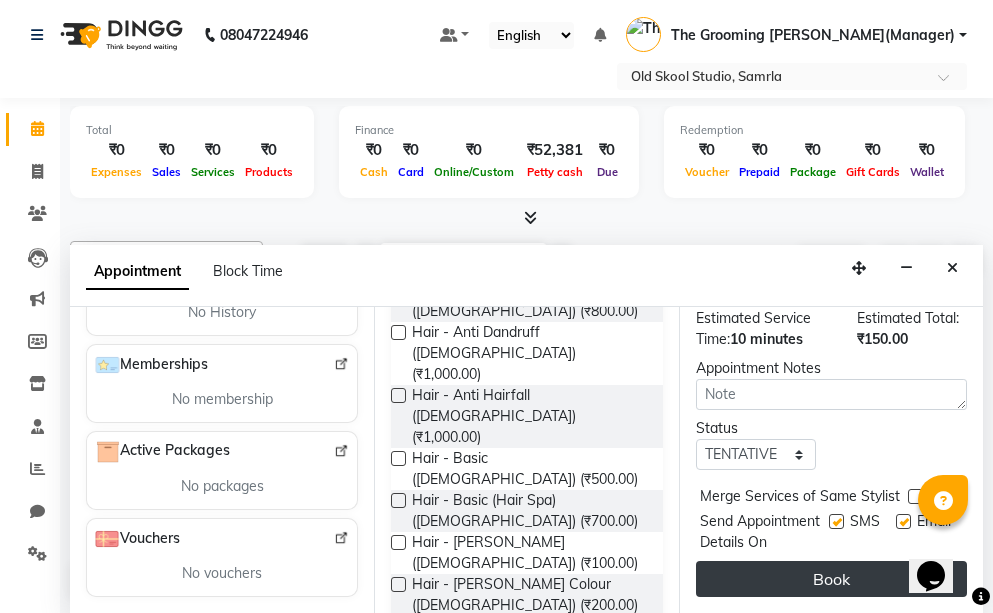 click on "Book" at bounding box center [831, 579] 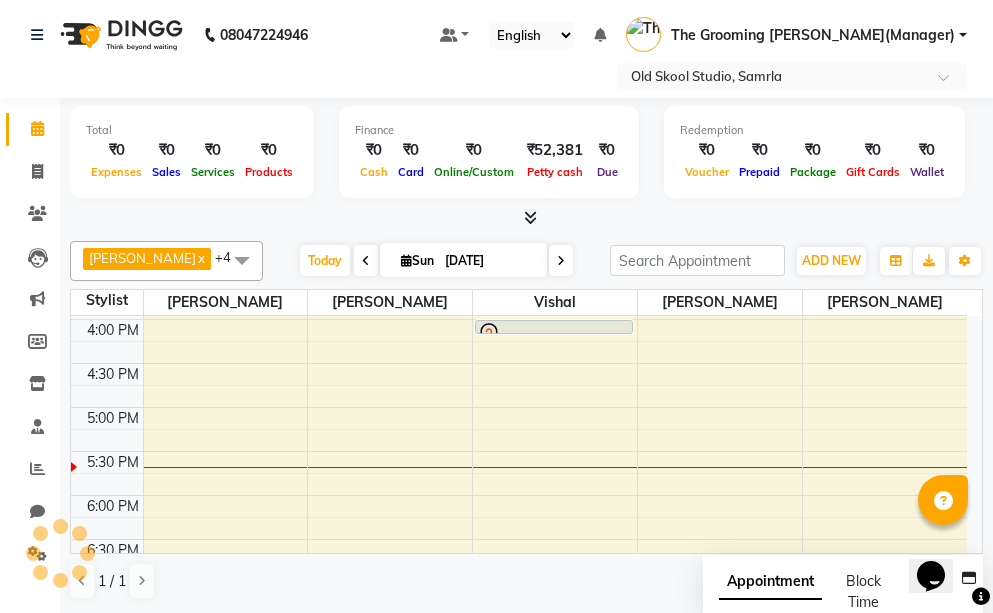 scroll, scrollTop: 0, scrollLeft: 0, axis: both 